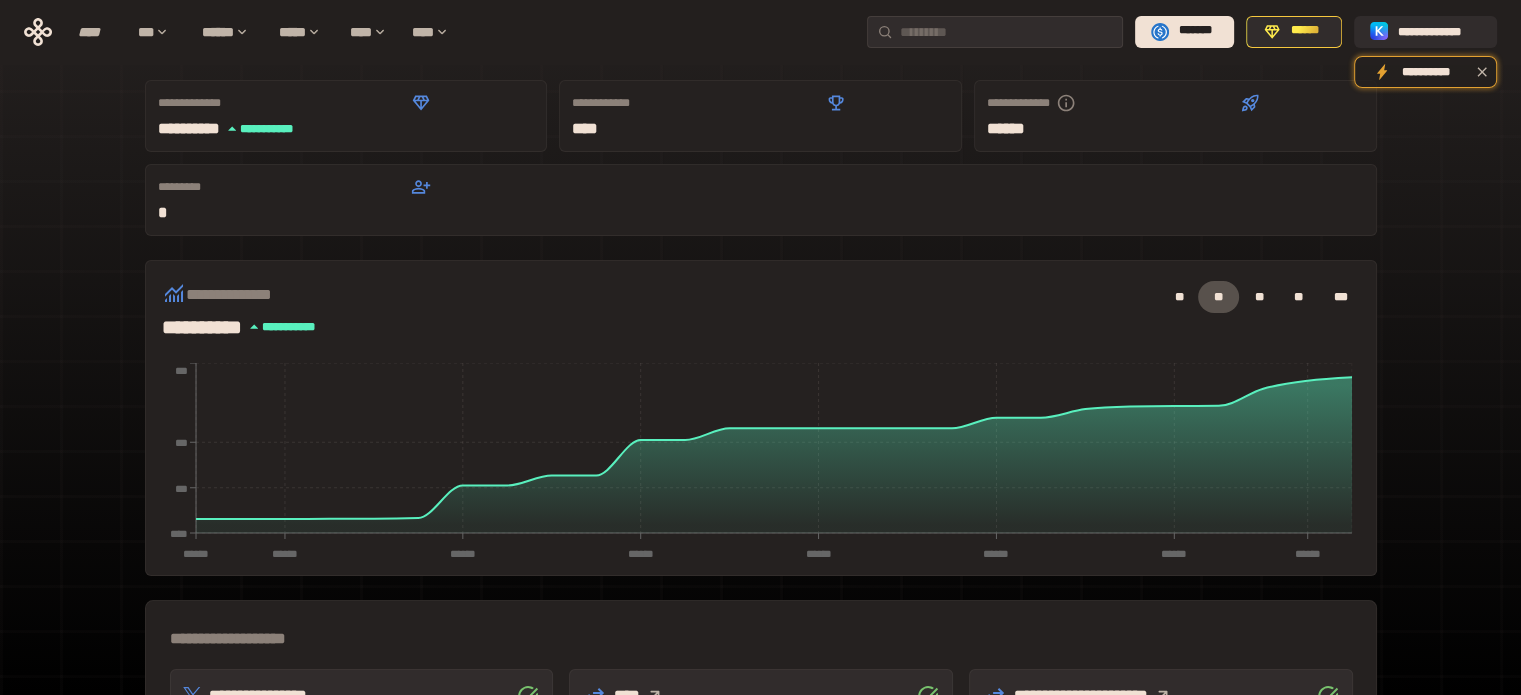 scroll, scrollTop: 0, scrollLeft: 0, axis: both 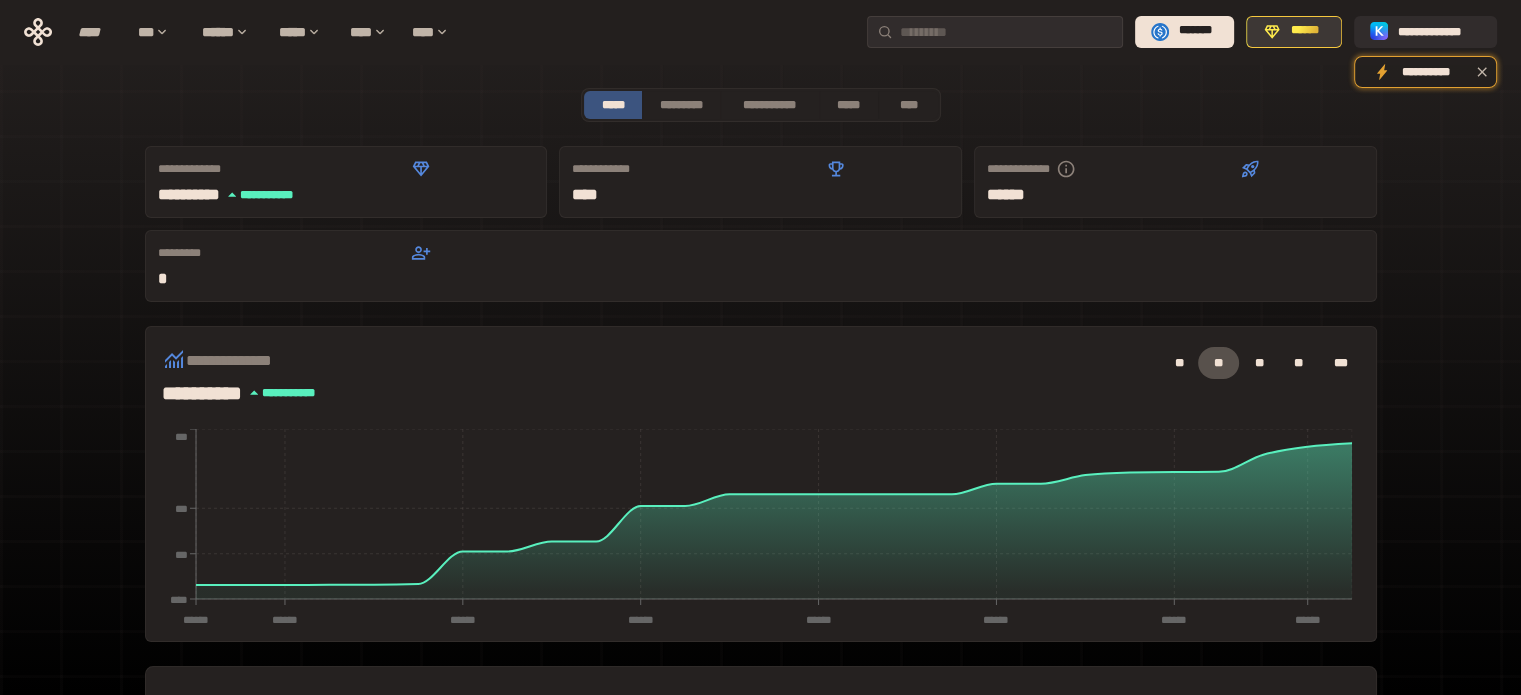 click on "******" at bounding box center [1305, 31] 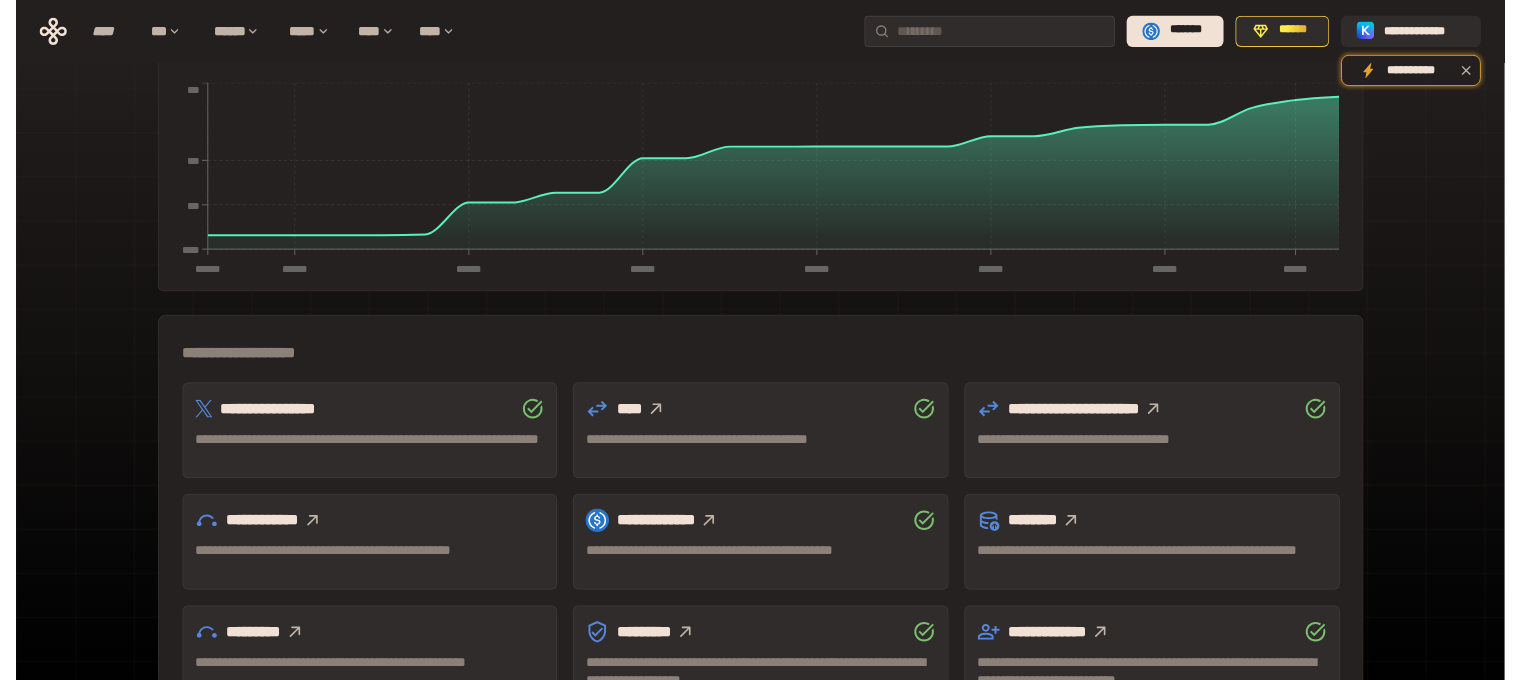 scroll, scrollTop: 500, scrollLeft: 0, axis: vertical 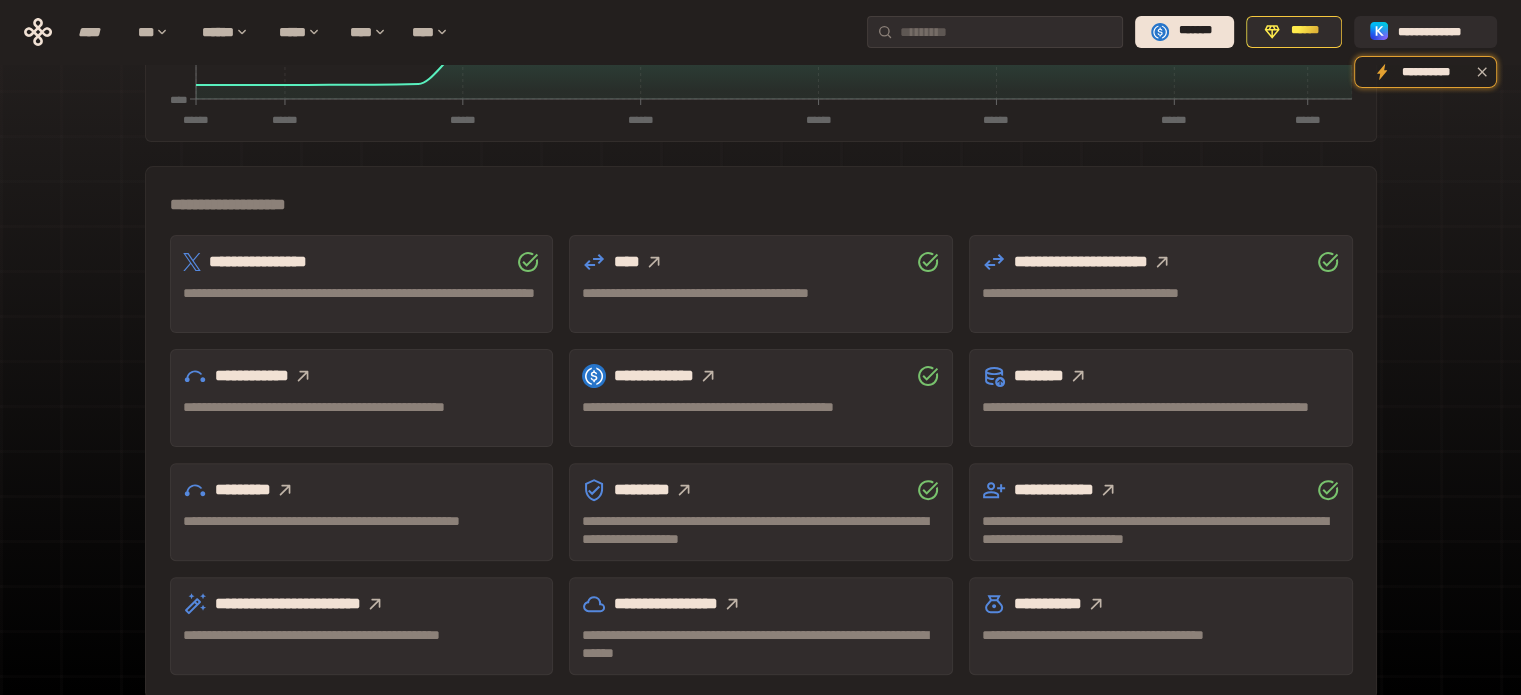 click 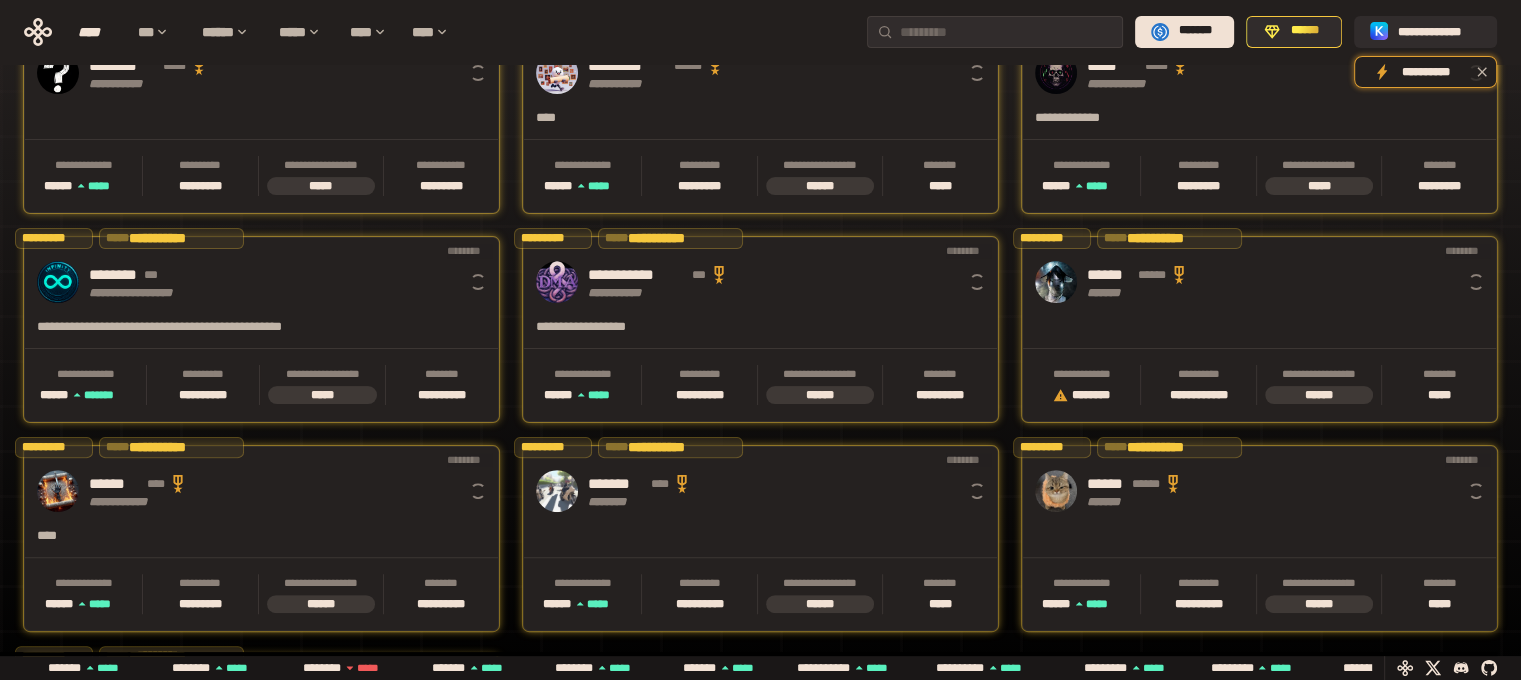 scroll, scrollTop: 0, scrollLeft: 16, axis: horizontal 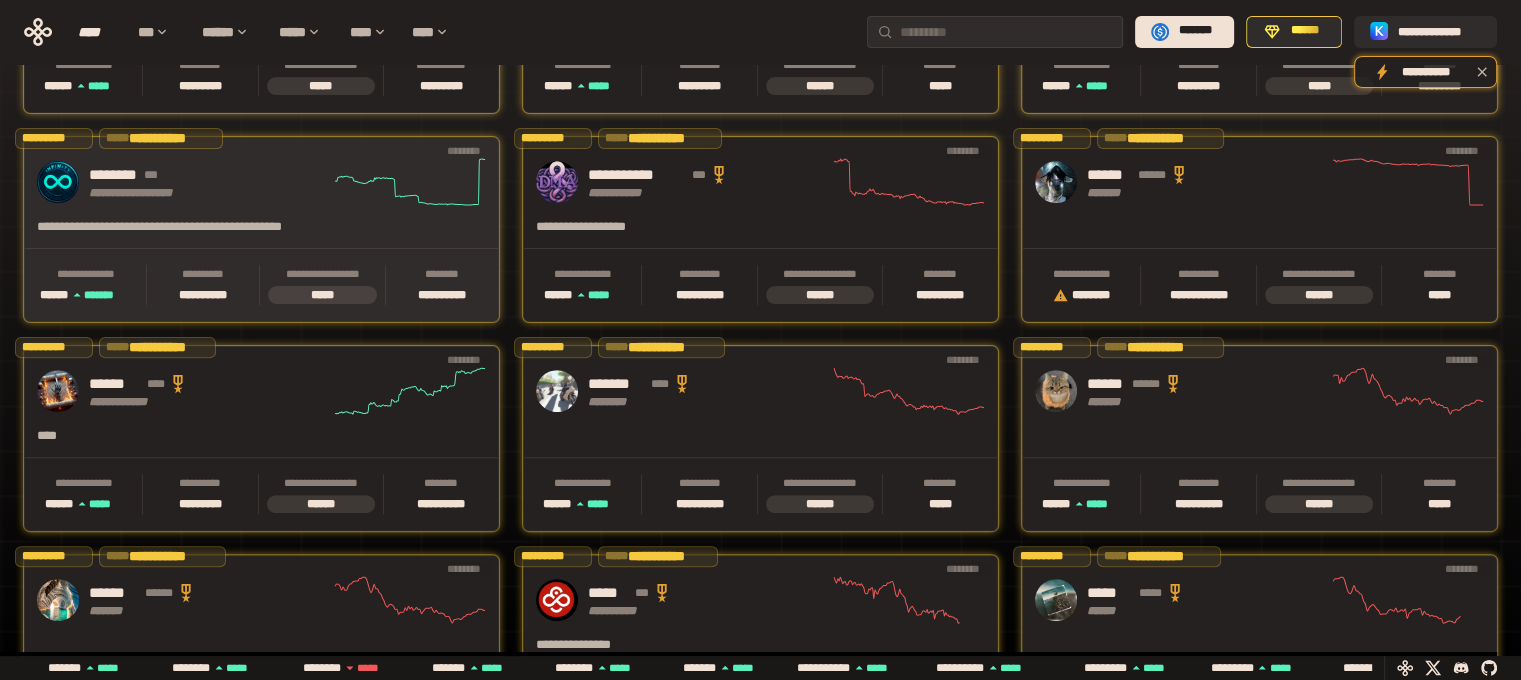 click on "**********" at bounding box center [261, 182] 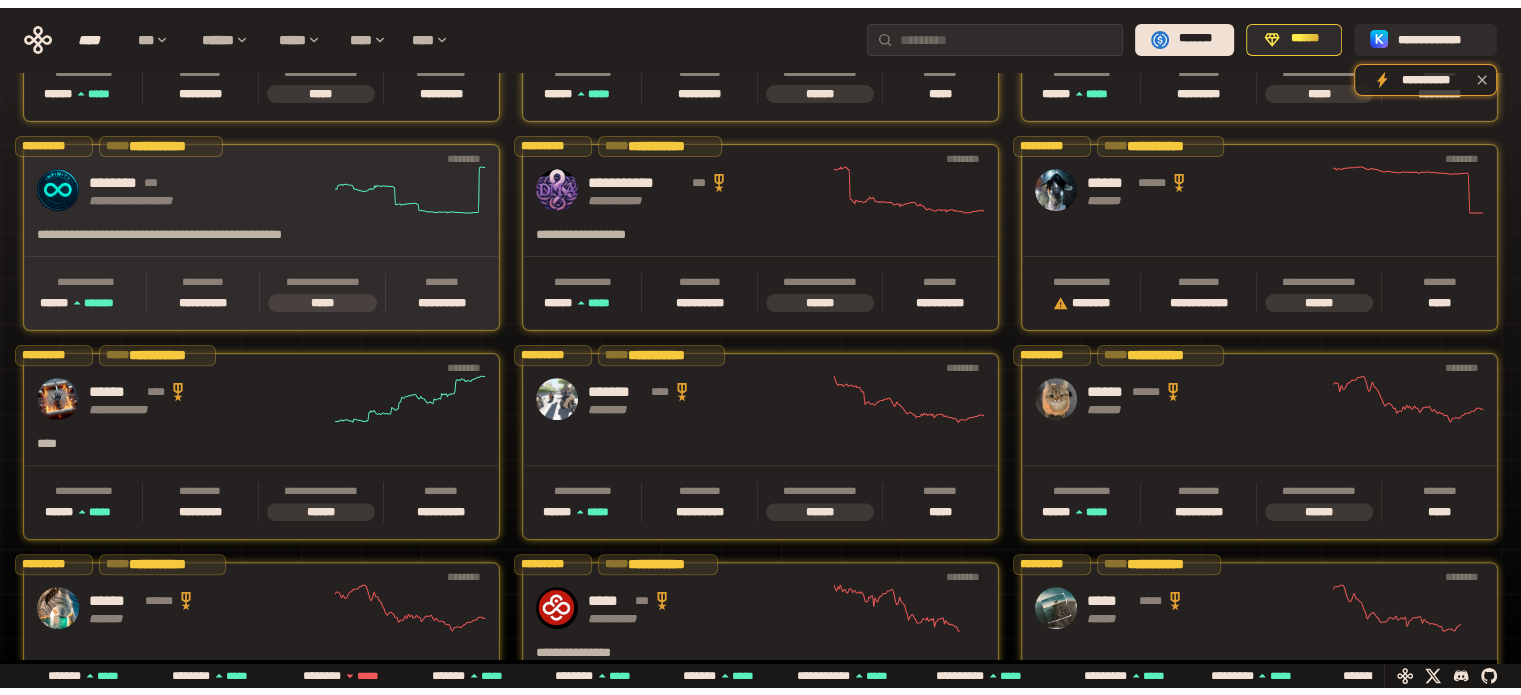 scroll, scrollTop: 0, scrollLeft: 0, axis: both 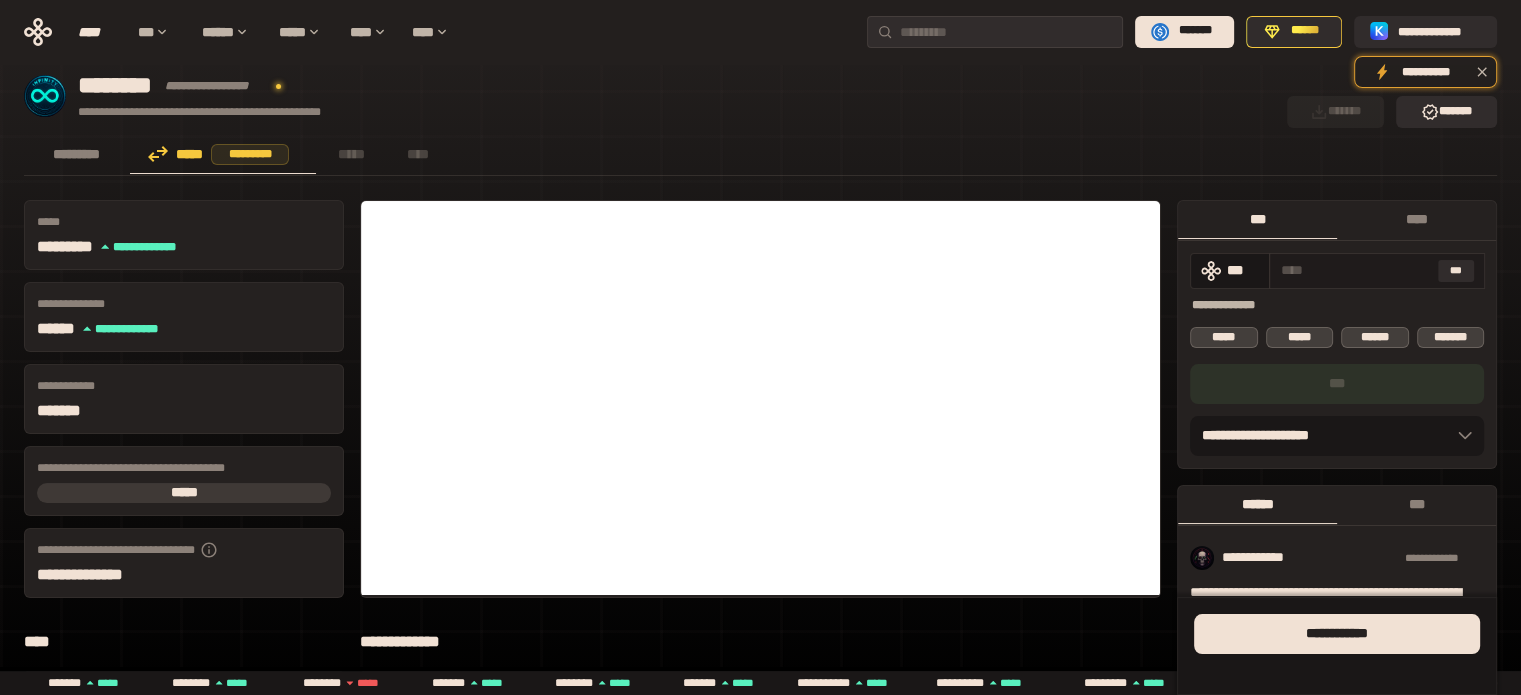 click on "***" at bounding box center [1376, 271] 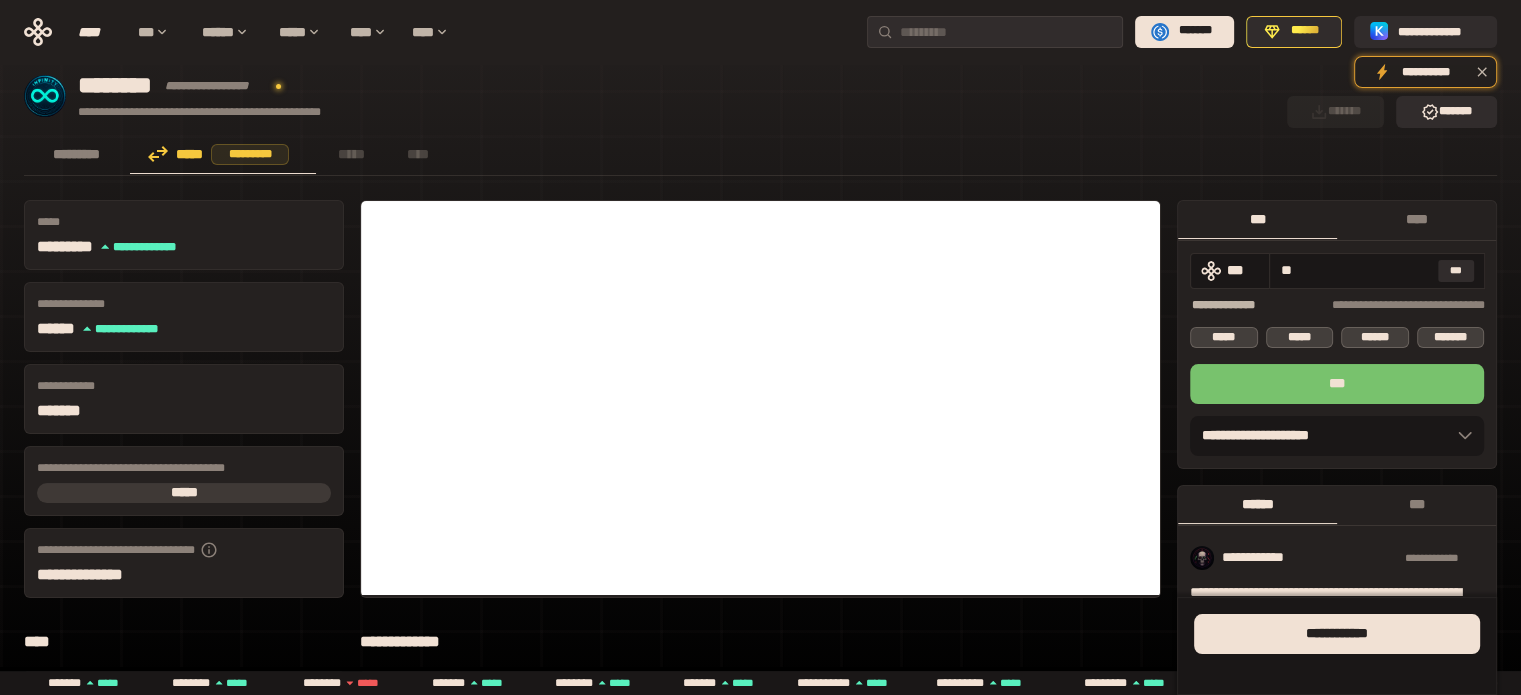 type on "**" 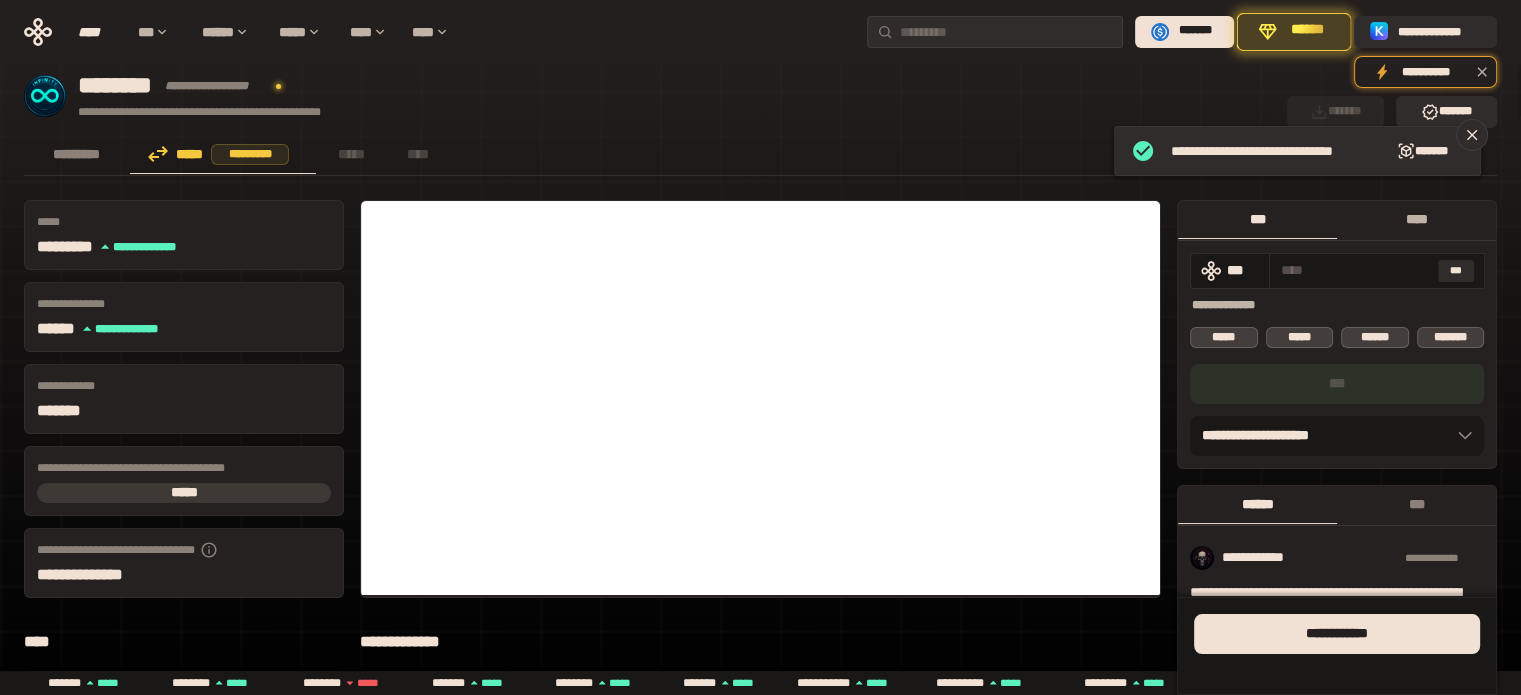 drag, startPoint x: 1415, startPoint y: 219, endPoint x: 1509, endPoint y: 279, distance: 111.516815 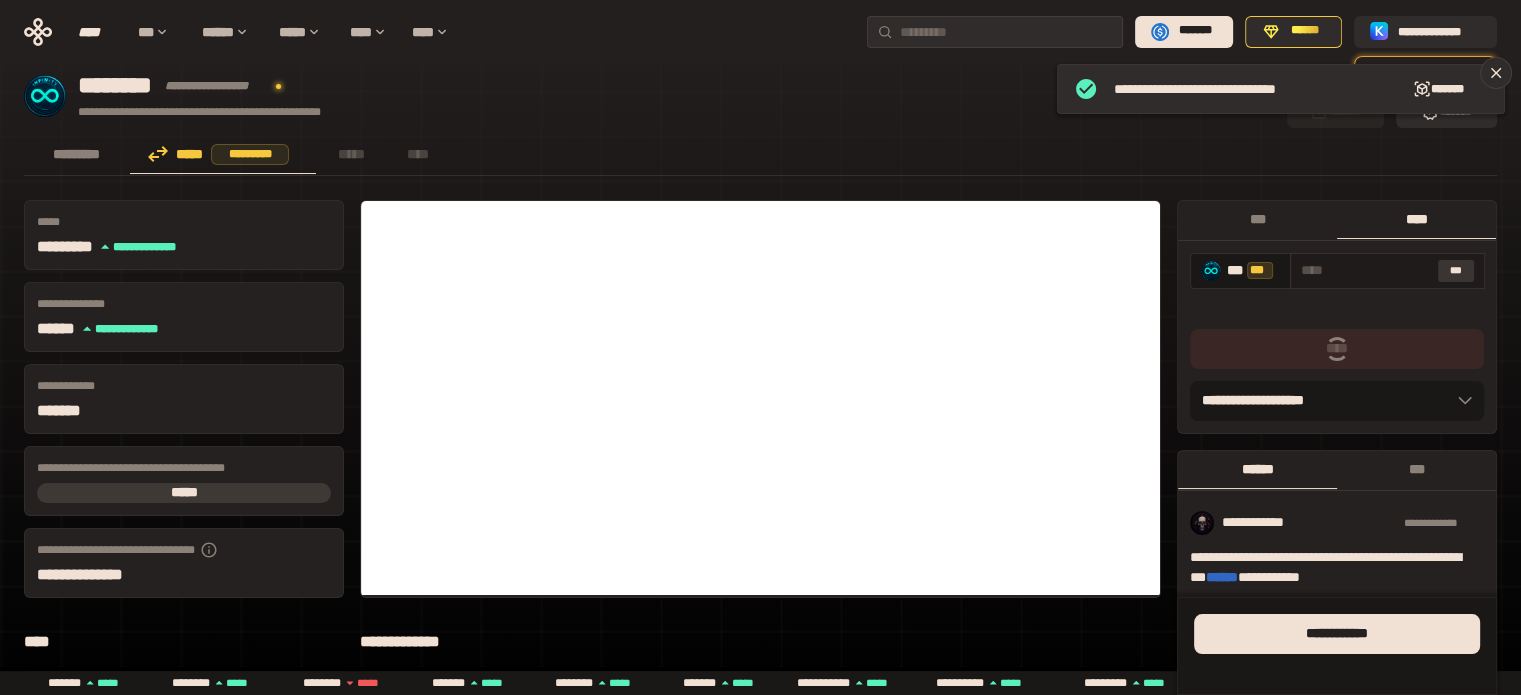 click on "***" at bounding box center (1456, 271) 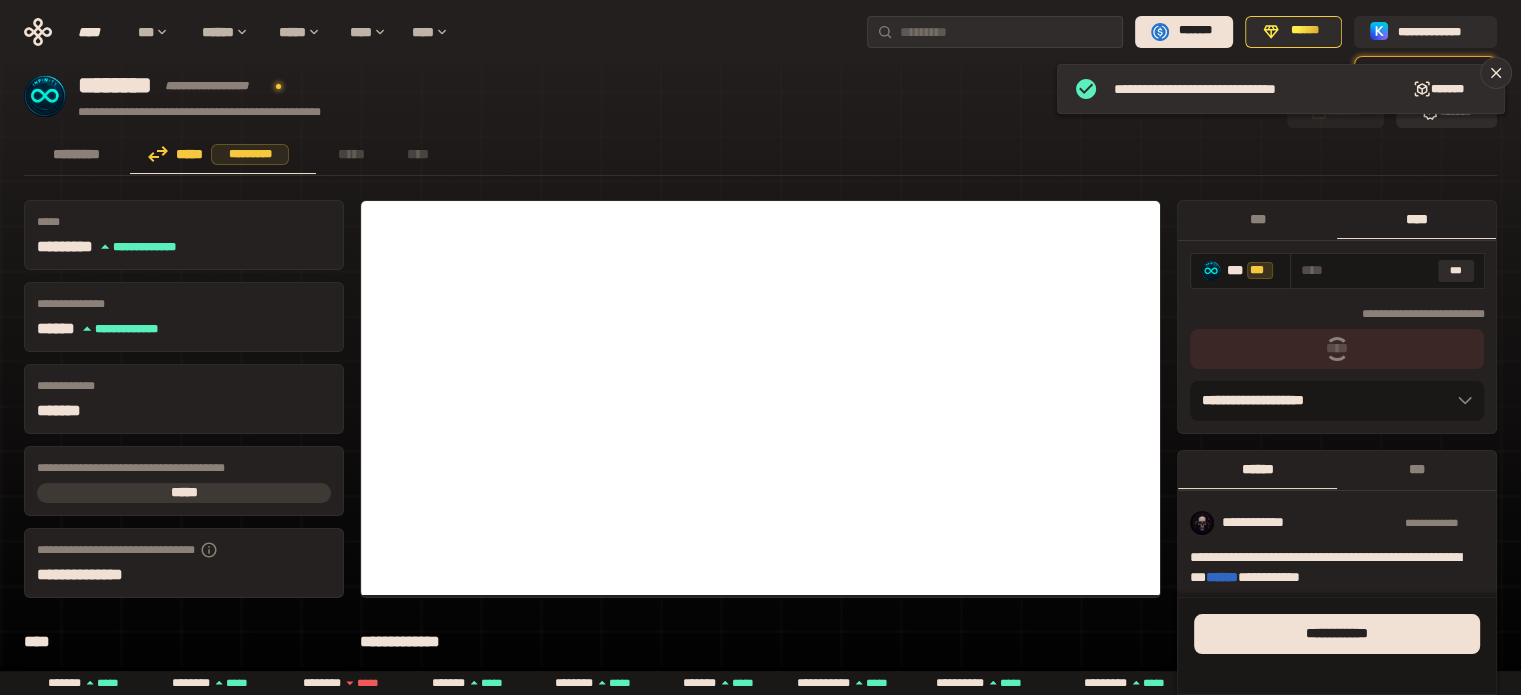 type on "**********" 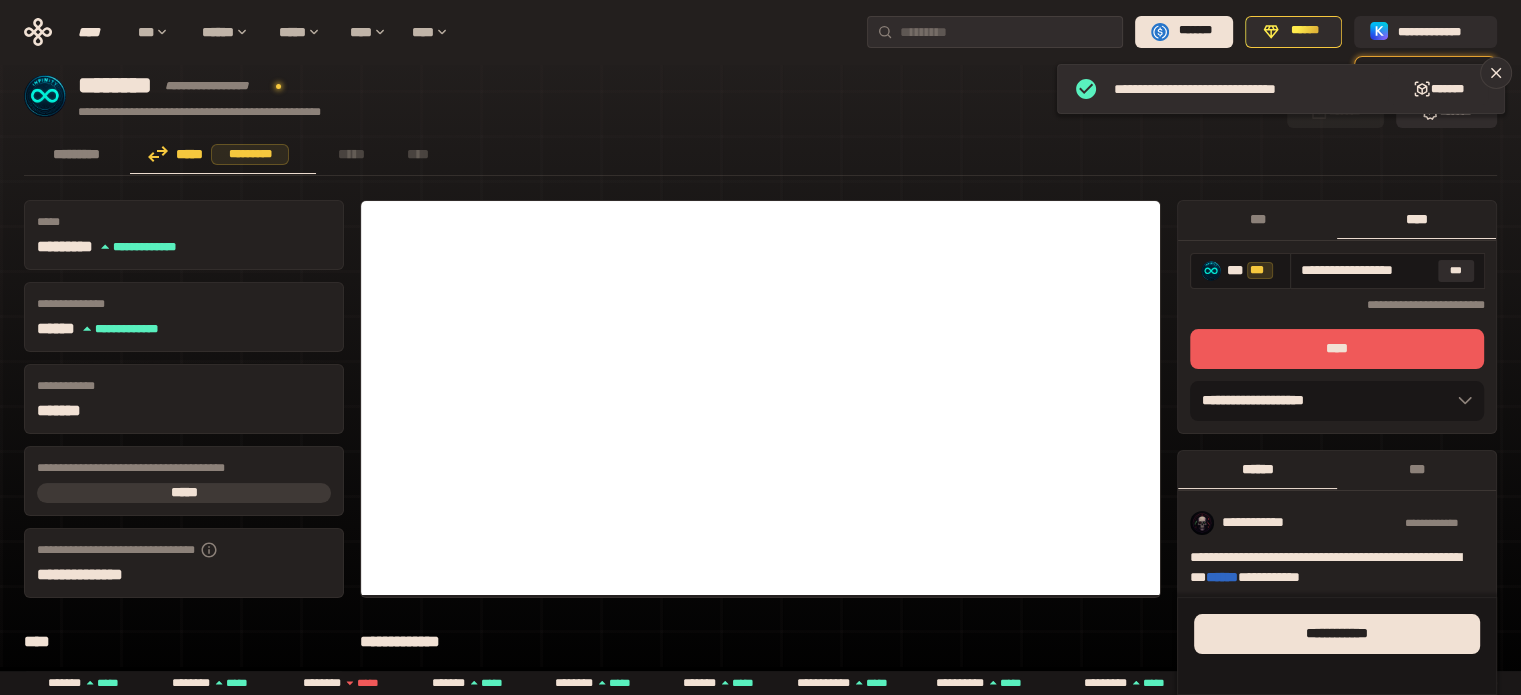 click on "****" at bounding box center [1337, 349] 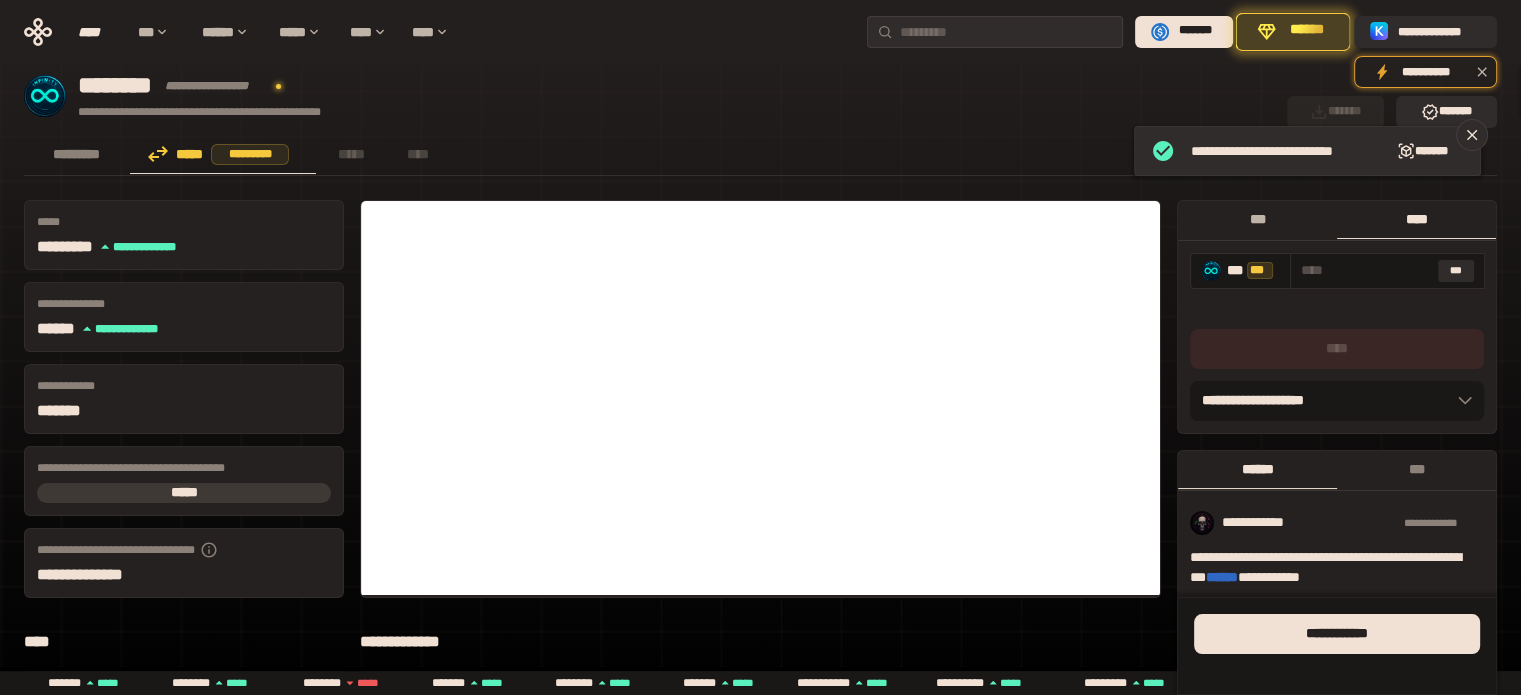 drag, startPoint x: 1260, startPoint y: 217, endPoint x: 1312, endPoint y: 247, distance: 60.033325 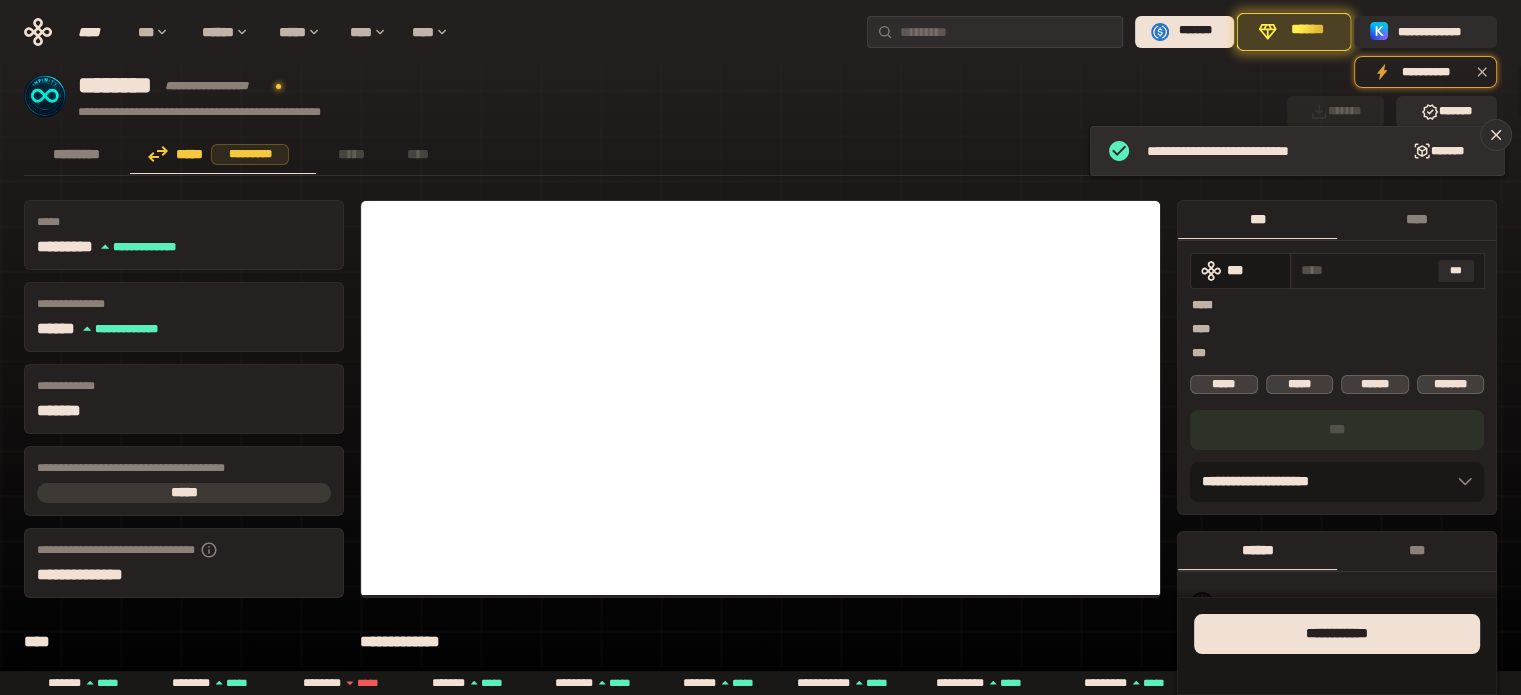 click at bounding box center [1365, 270] 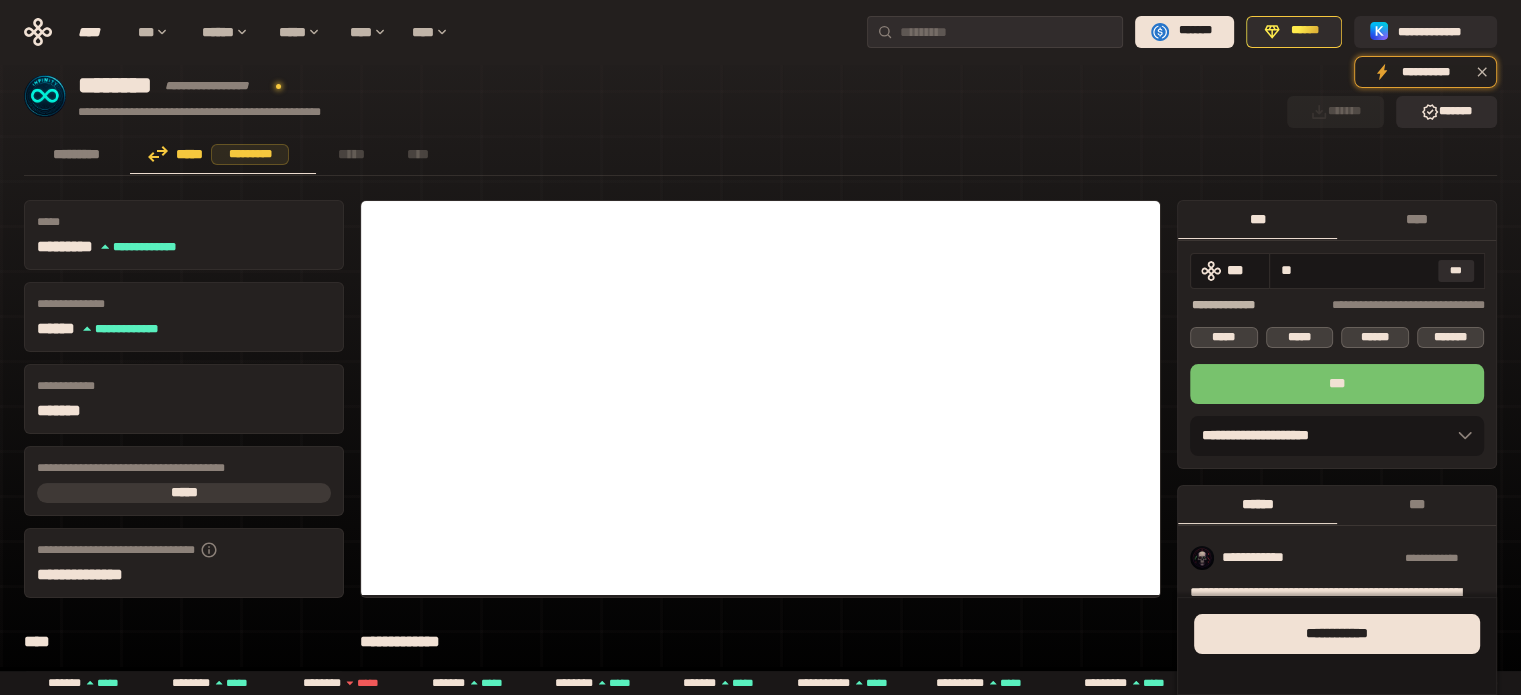type on "**" 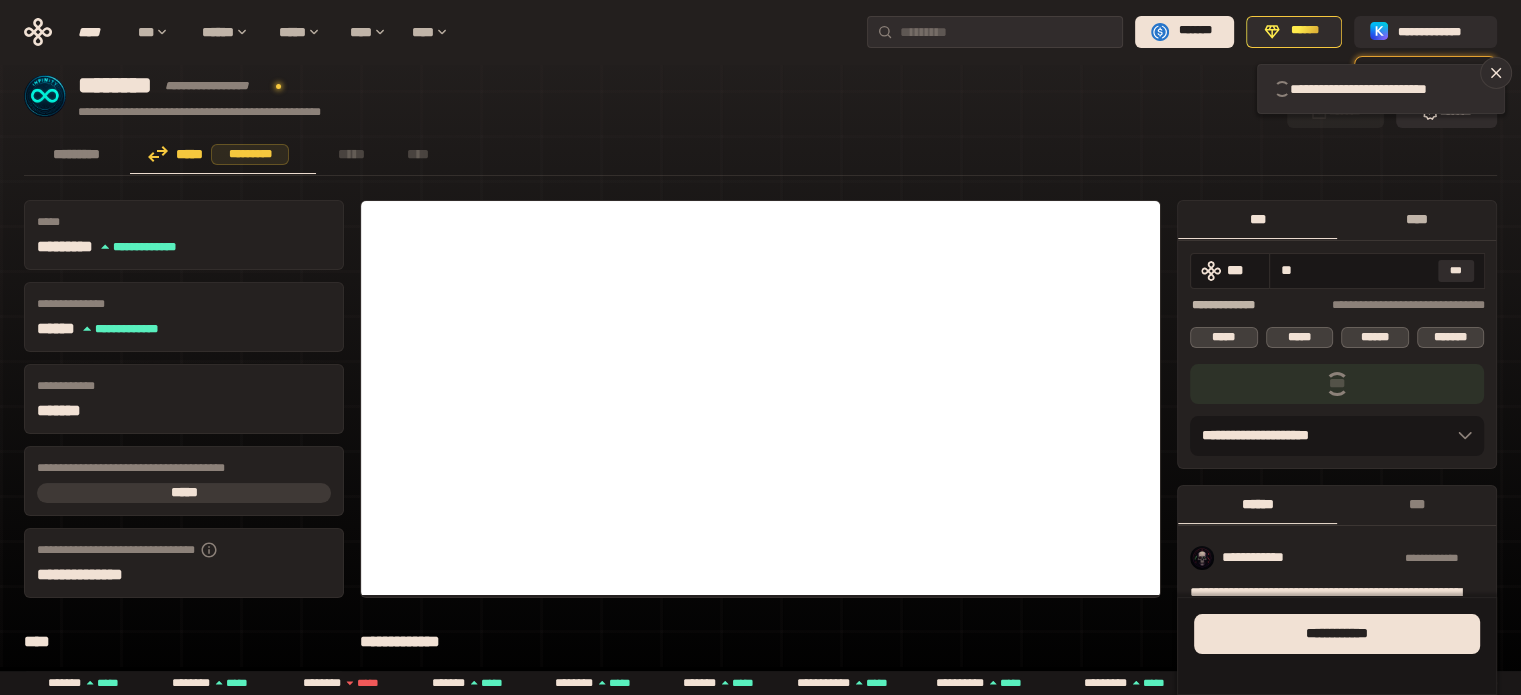 click on "****" at bounding box center (1416, 219) 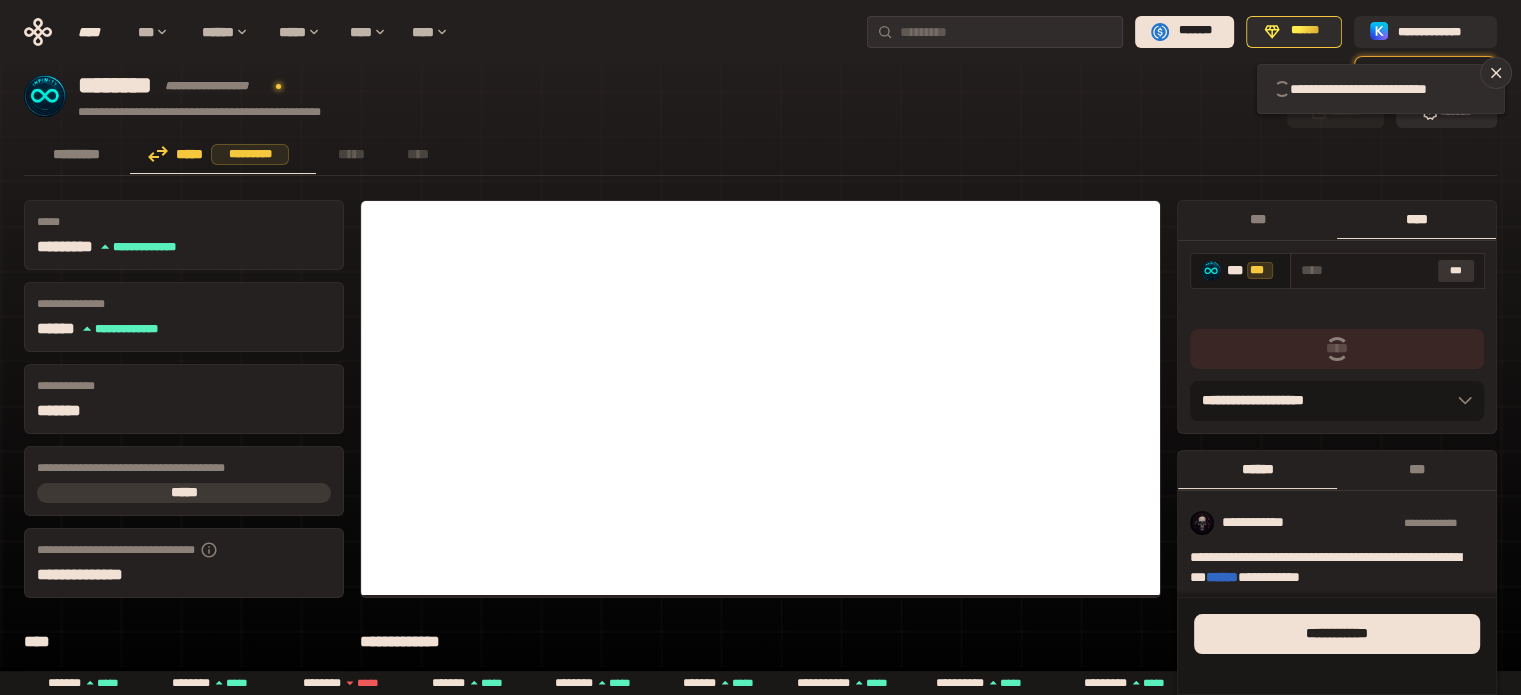 click on "***" at bounding box center [1456, 271] 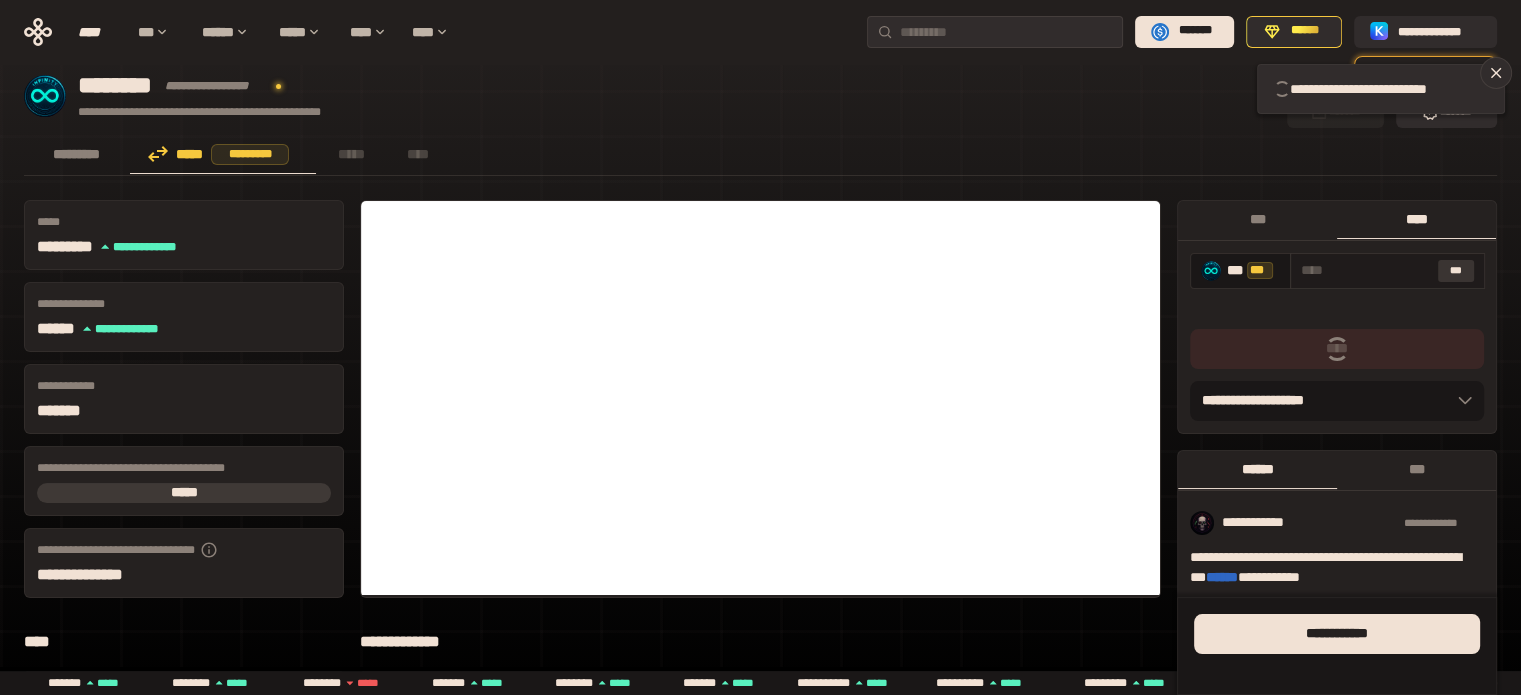 click on "***" at bounding box center [1456, 271] 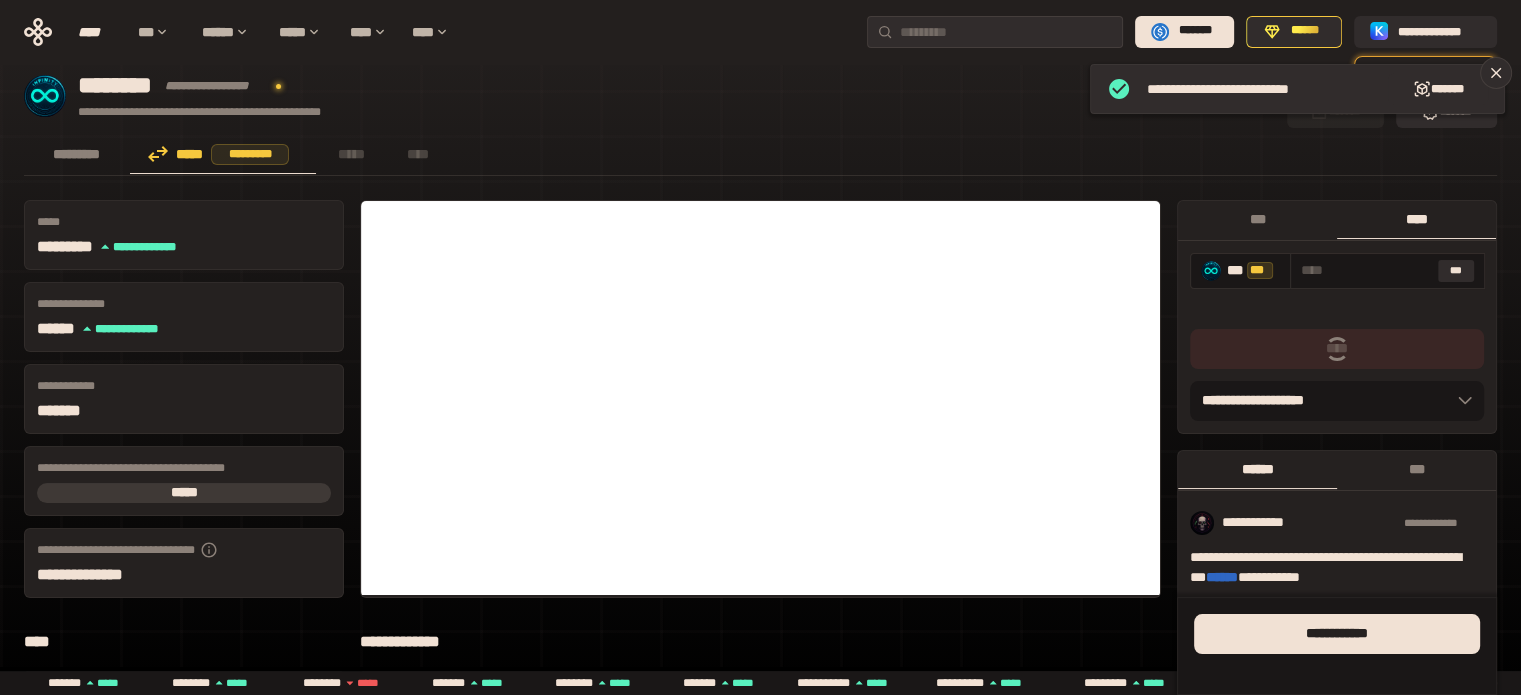 drag, startPoint x: 1260, startPoint y: 220, endPoint x: 1321, endPoint y: 317, distance: 114.58621 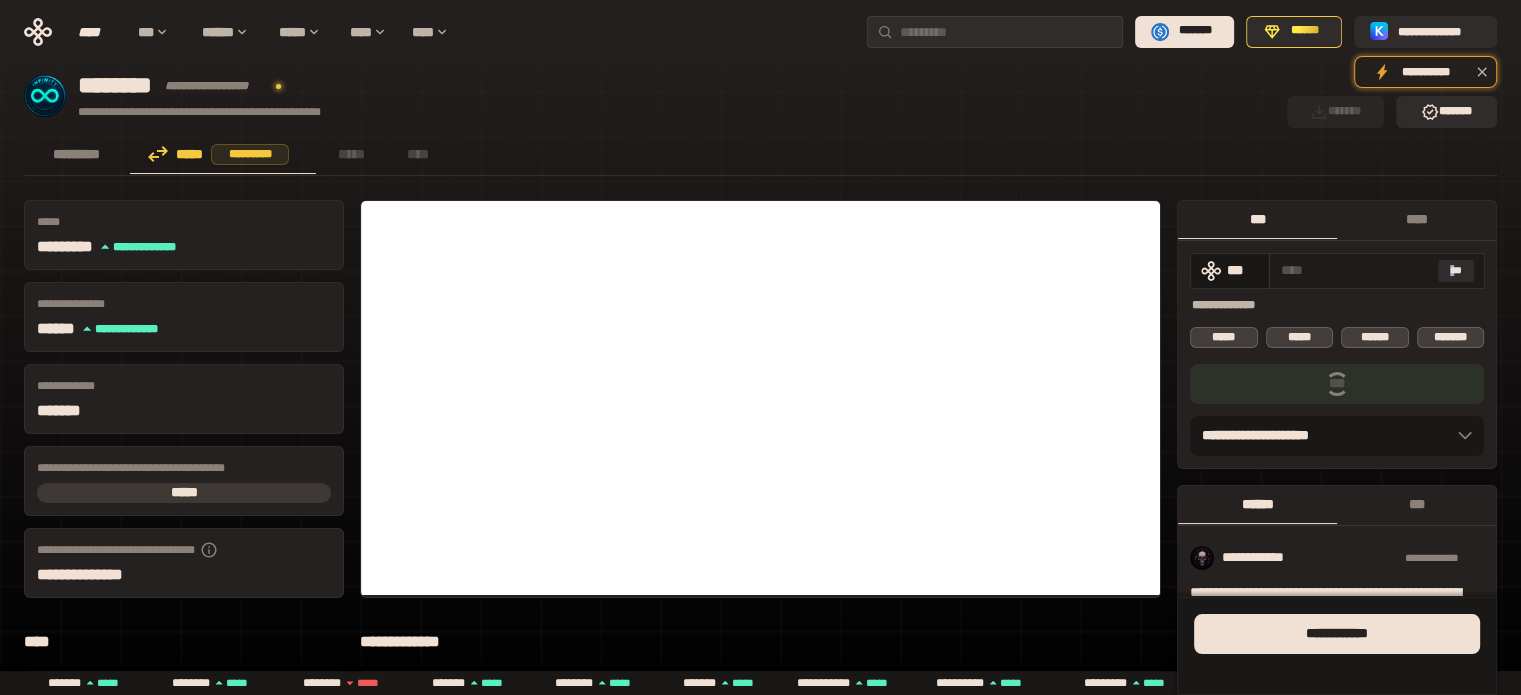 click on "***" at bounding box center [1376, 271] 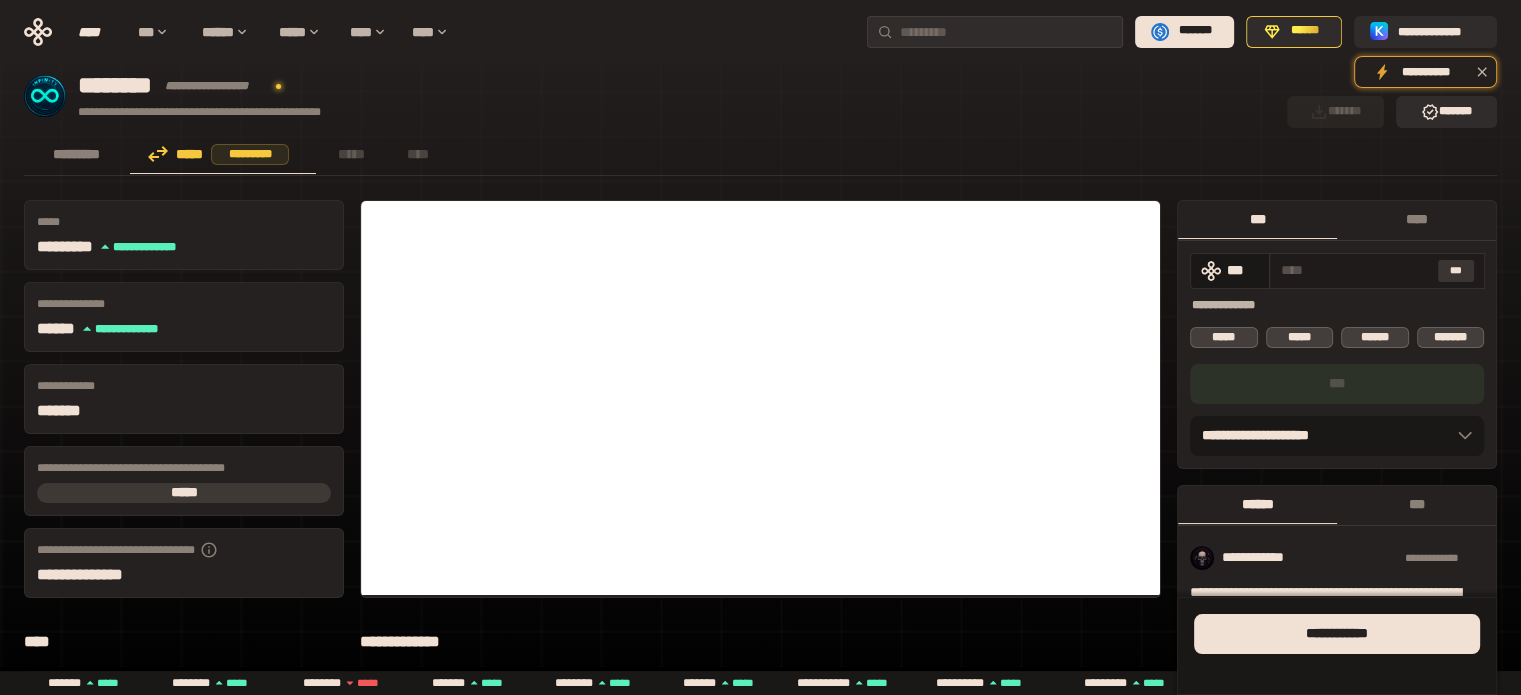 click on "***" at bounding box center [1456, 271] 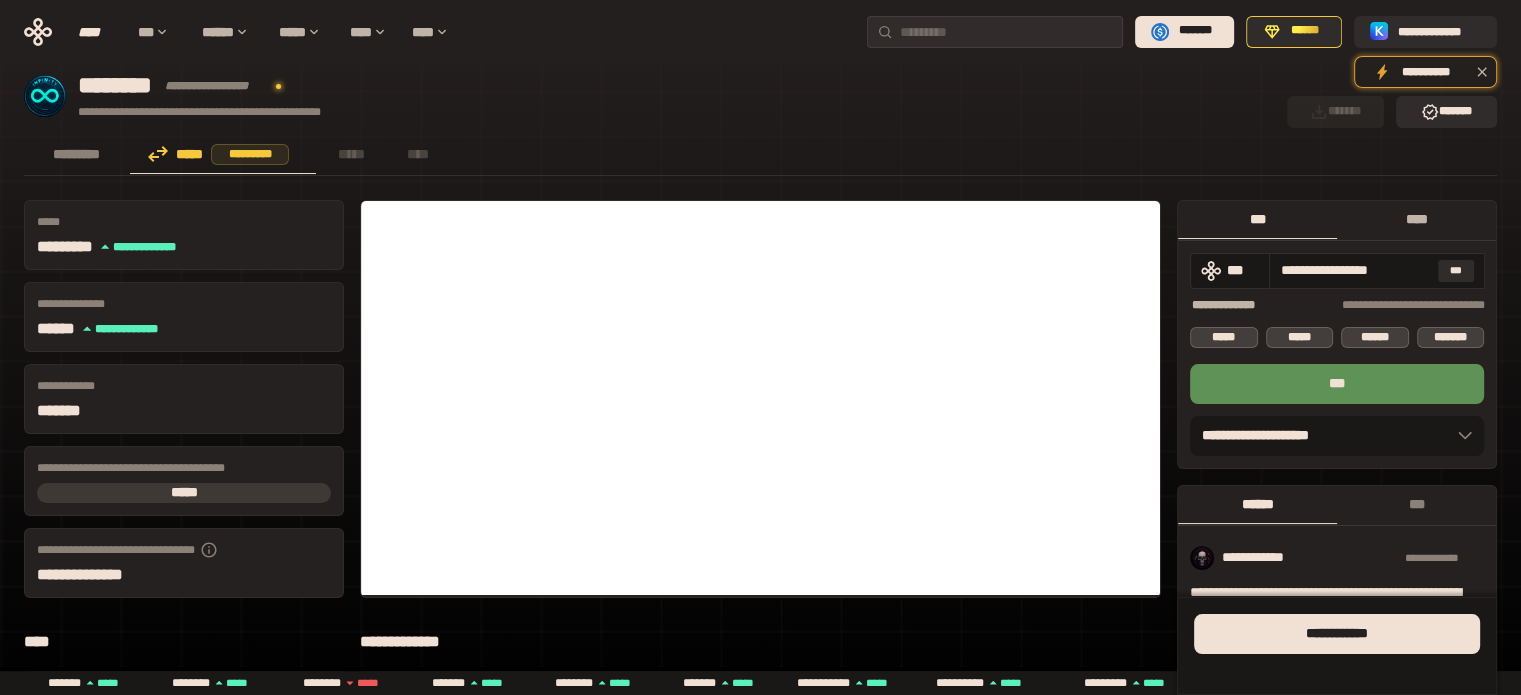 click on "****" at bounding box center [1416, 219] 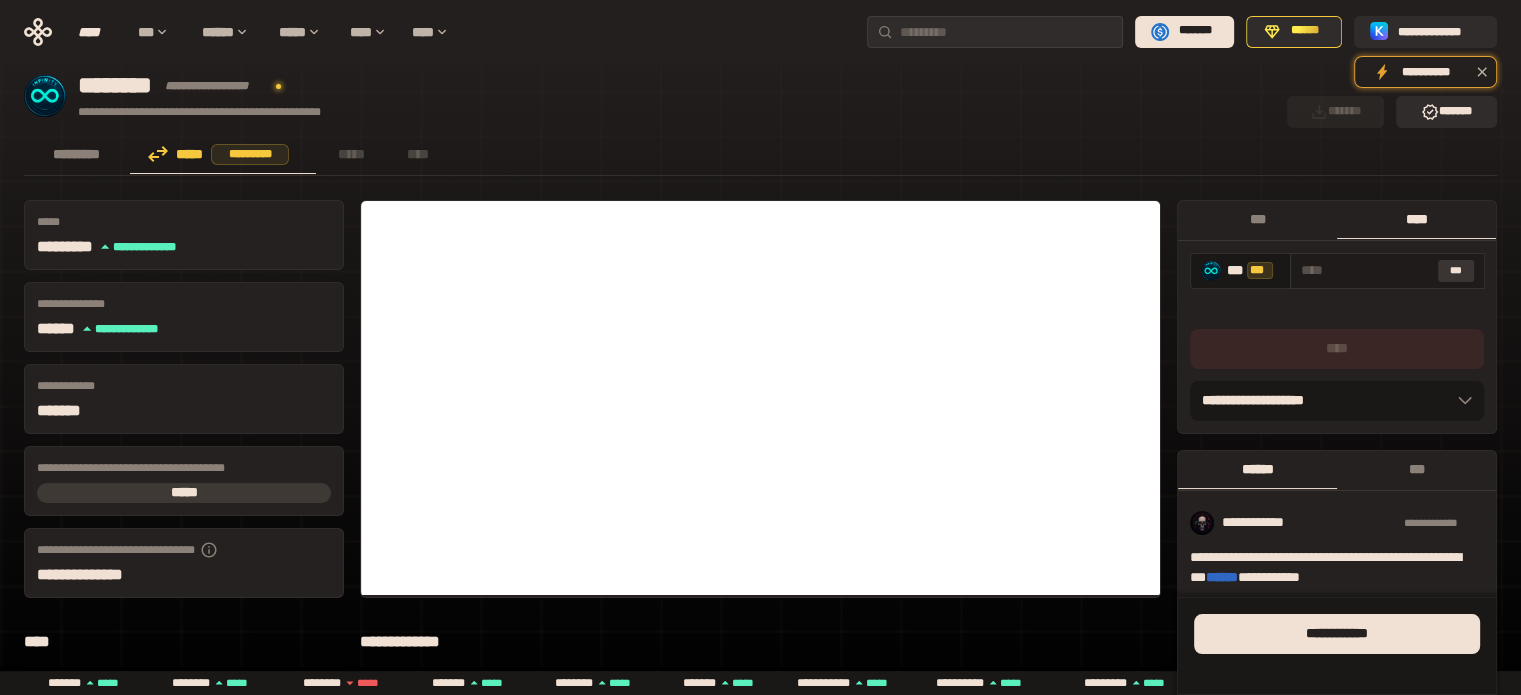 click on "***" at bounding box center (1456, 271) 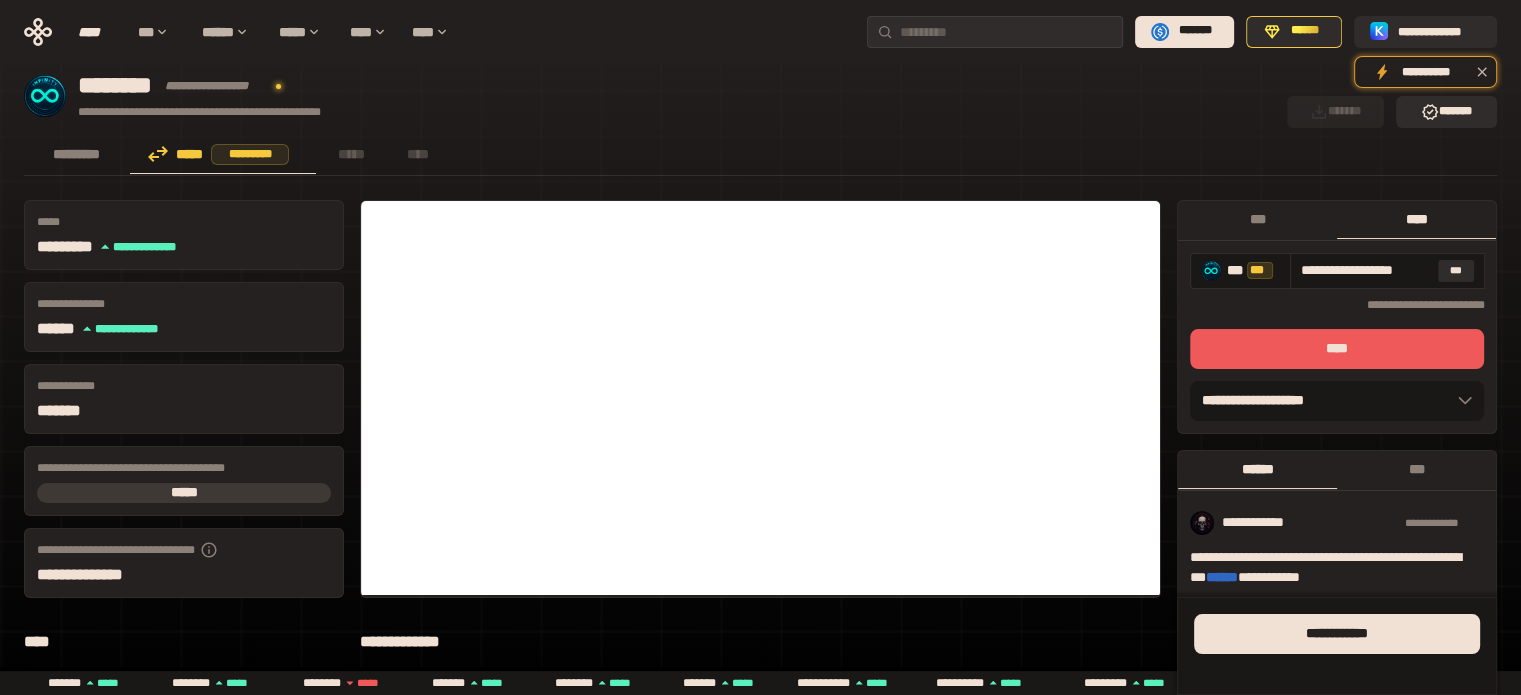 click on "****" at bounding box center [1337, 349] 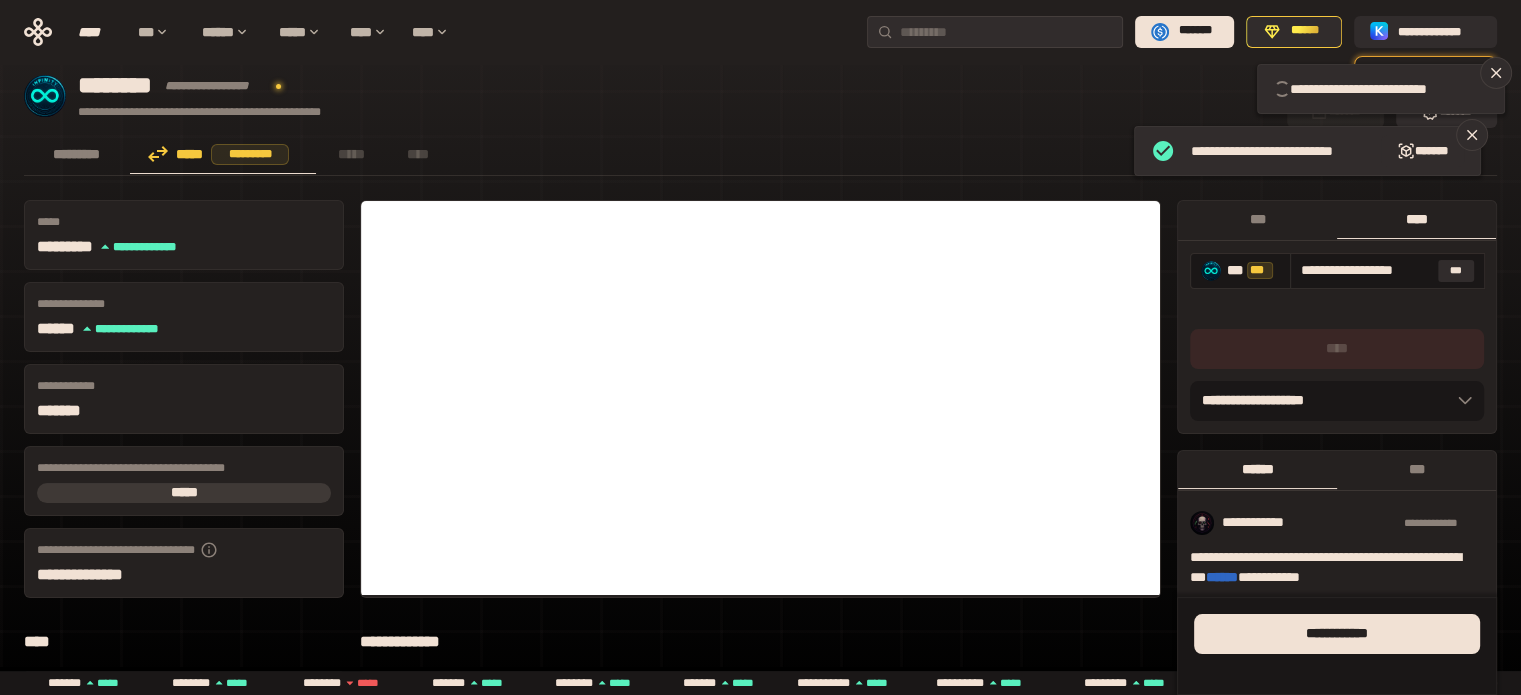 type 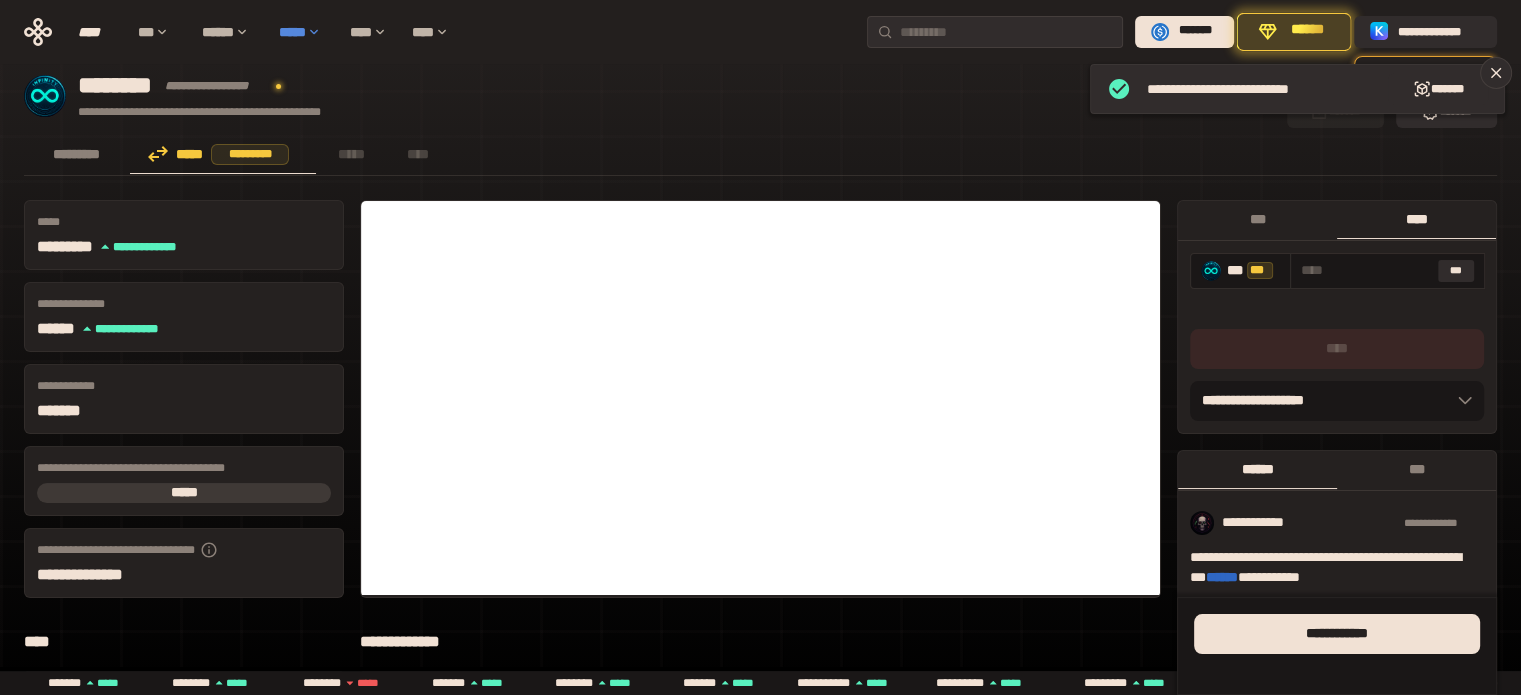 drag, startPoint x: 292, startPoint y: 30, endPoint x: 305, endPoint y: 39, distance: 15.811388 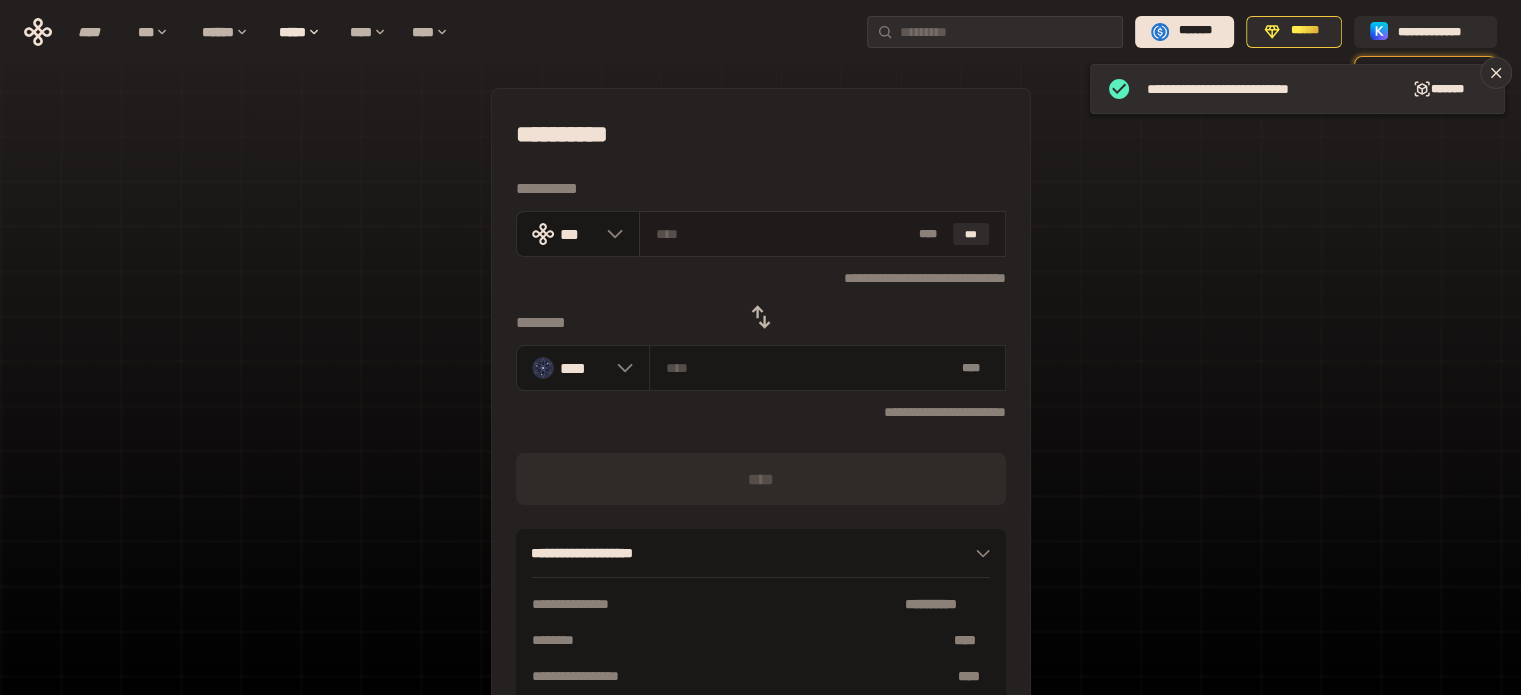 click on "* ** ***" at bounding box center [822, 234] 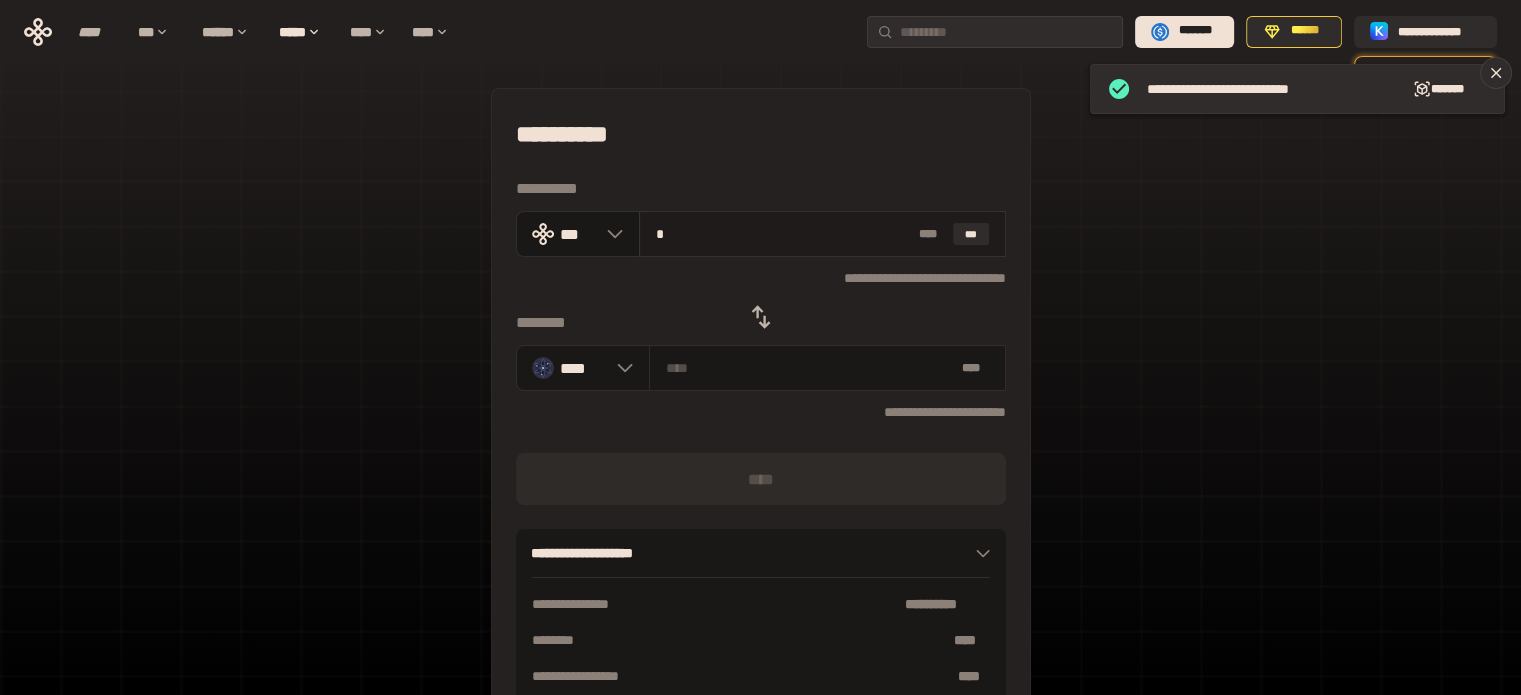 type on "********" 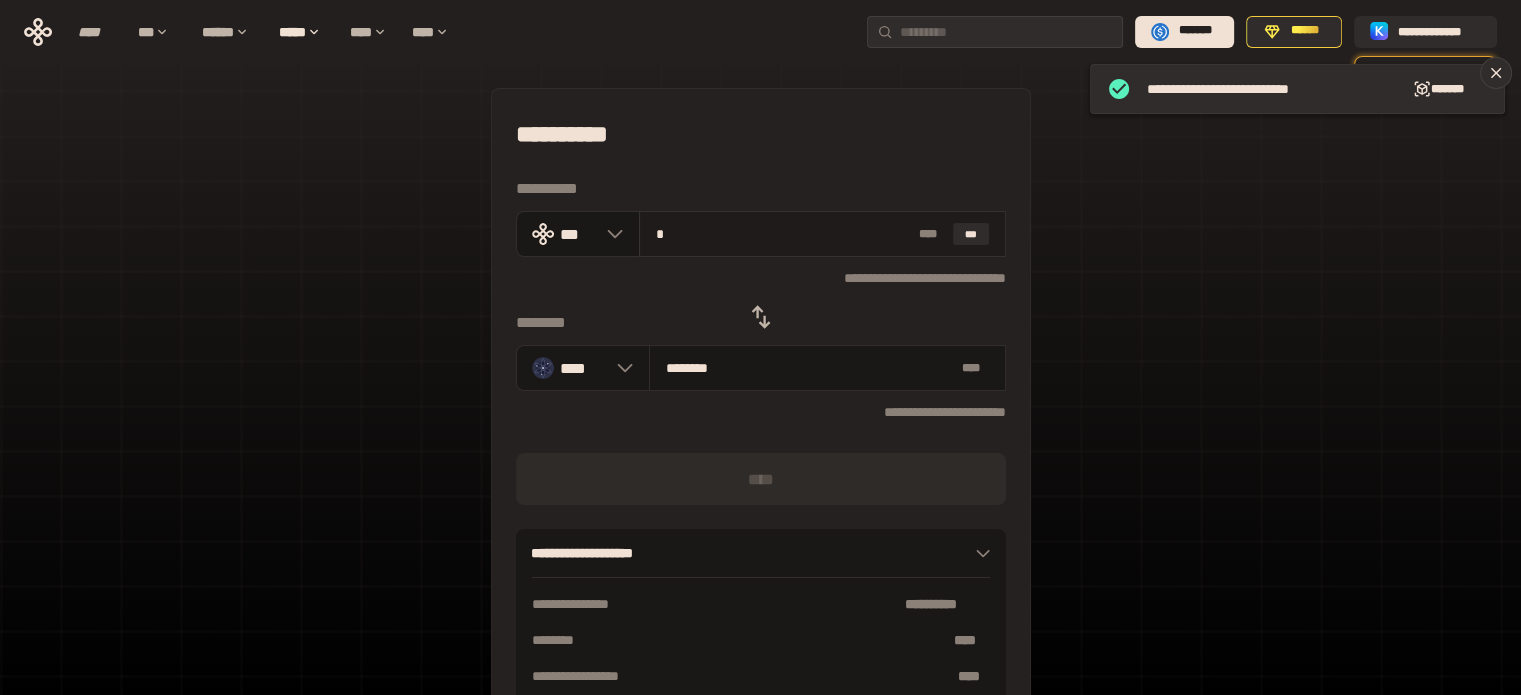 type on "**" 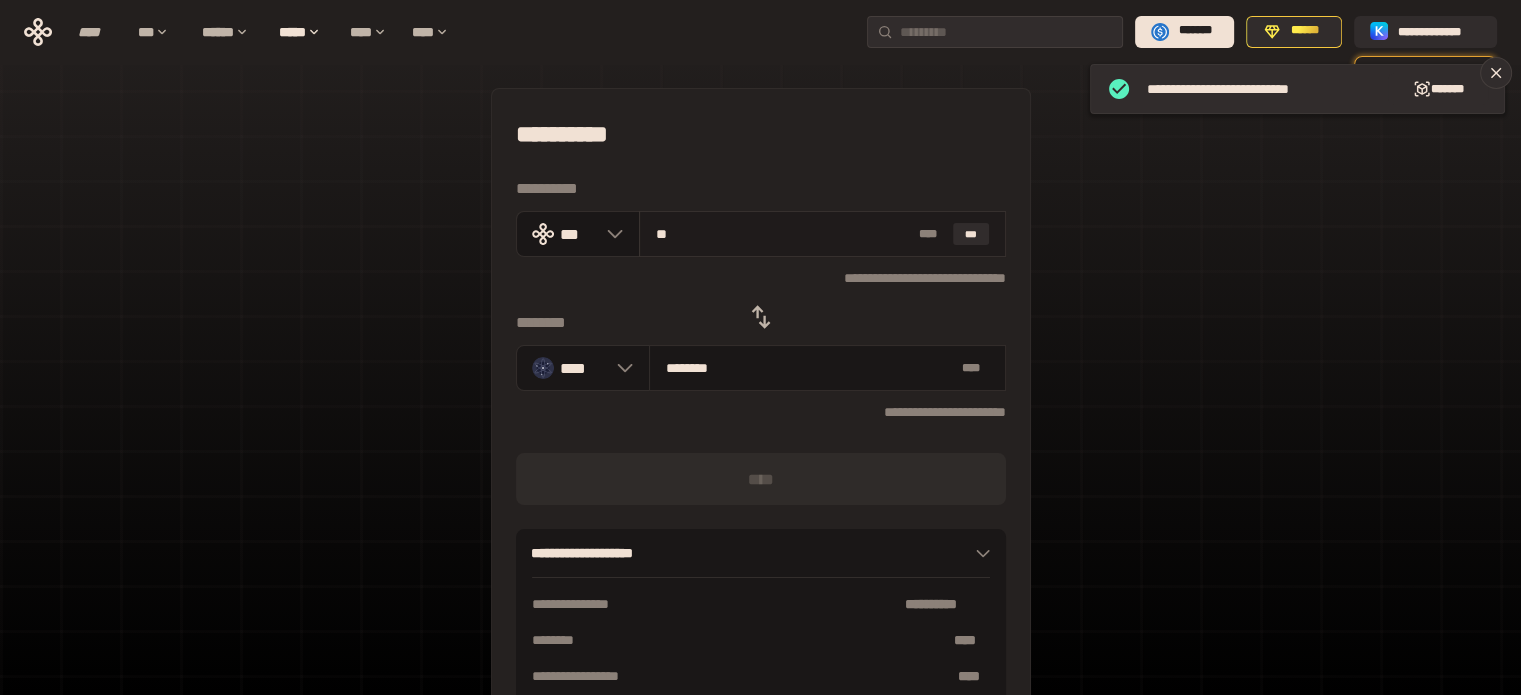 type on "********" 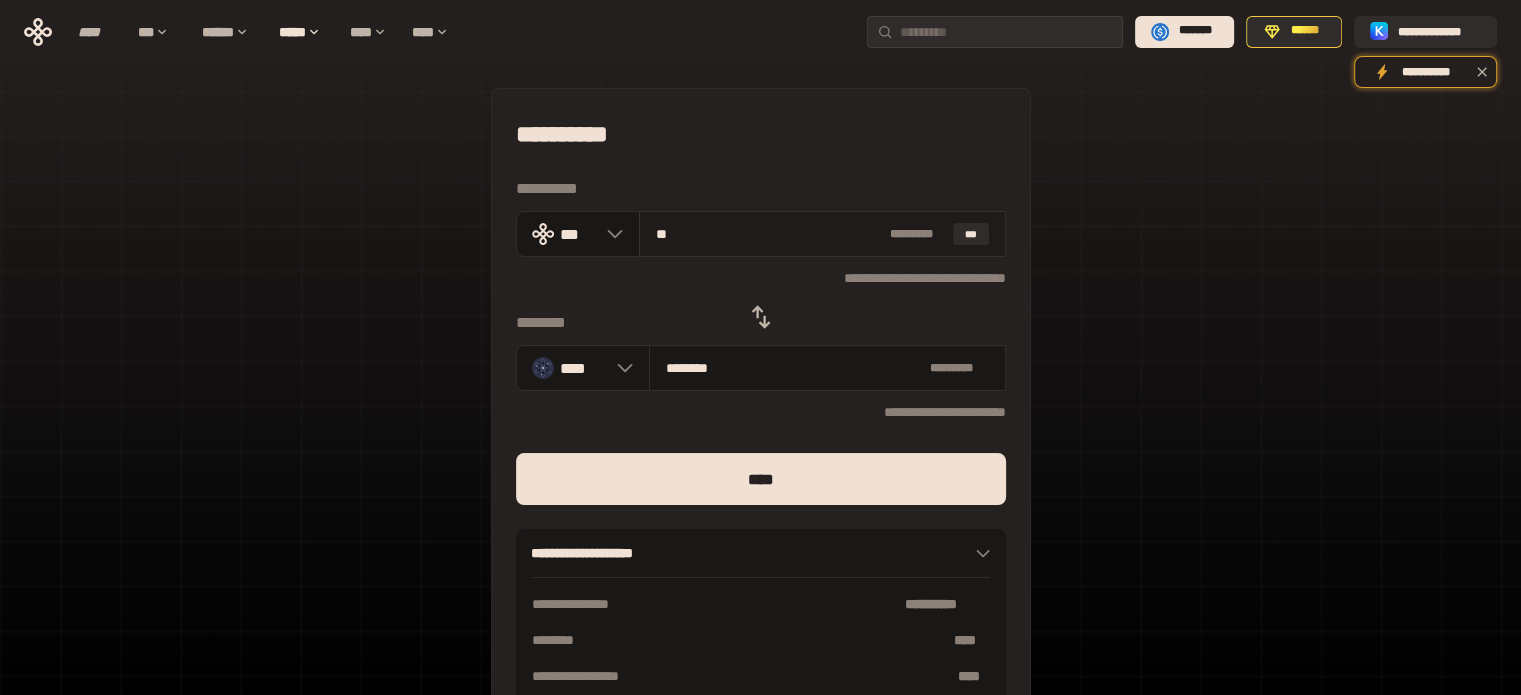 type on "**********" 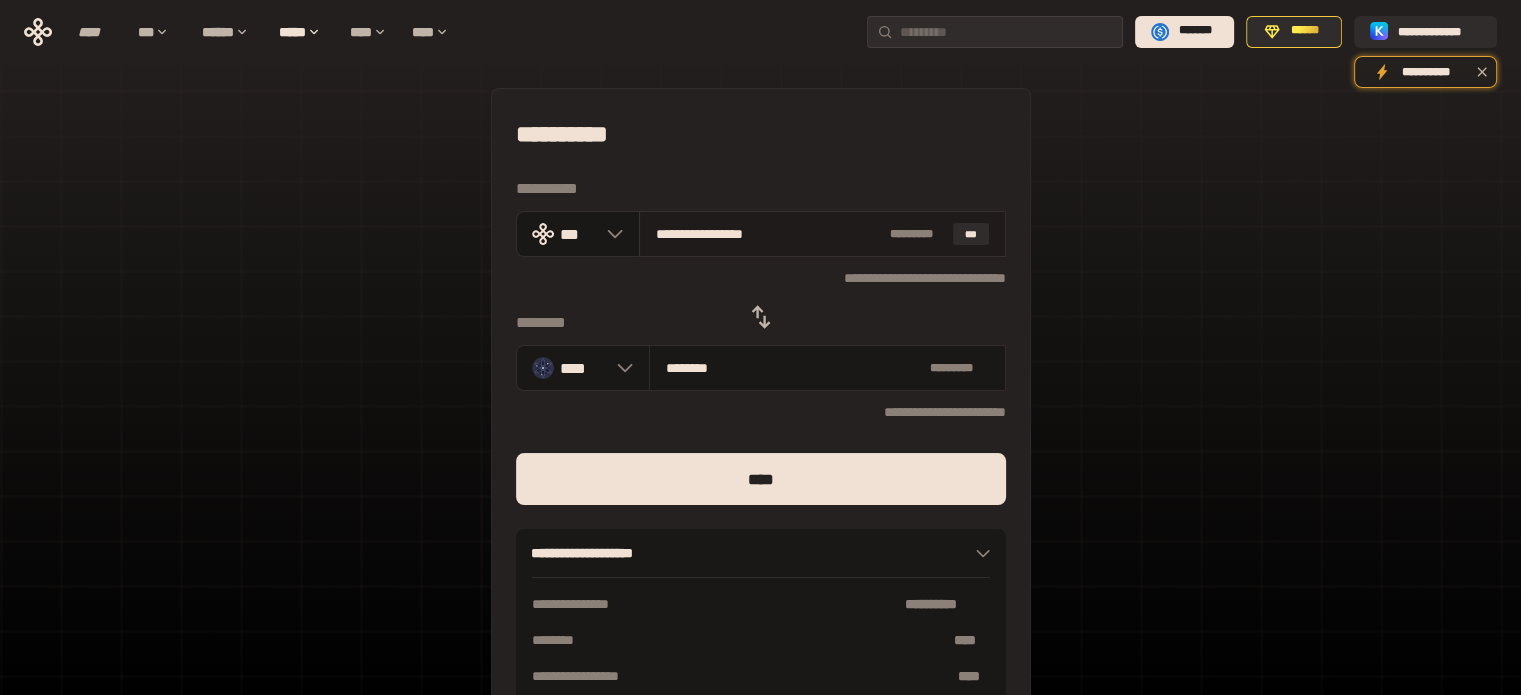 type on "********" 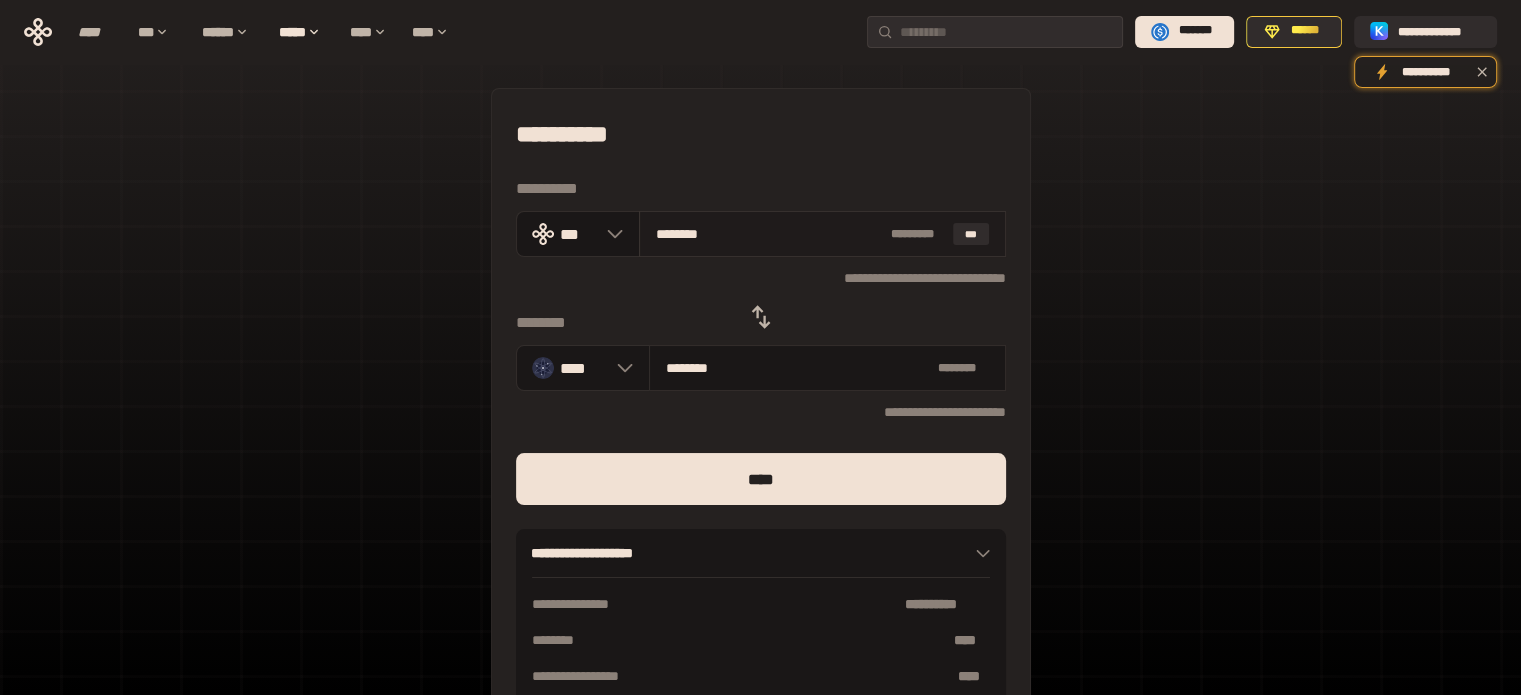 type on "*******" 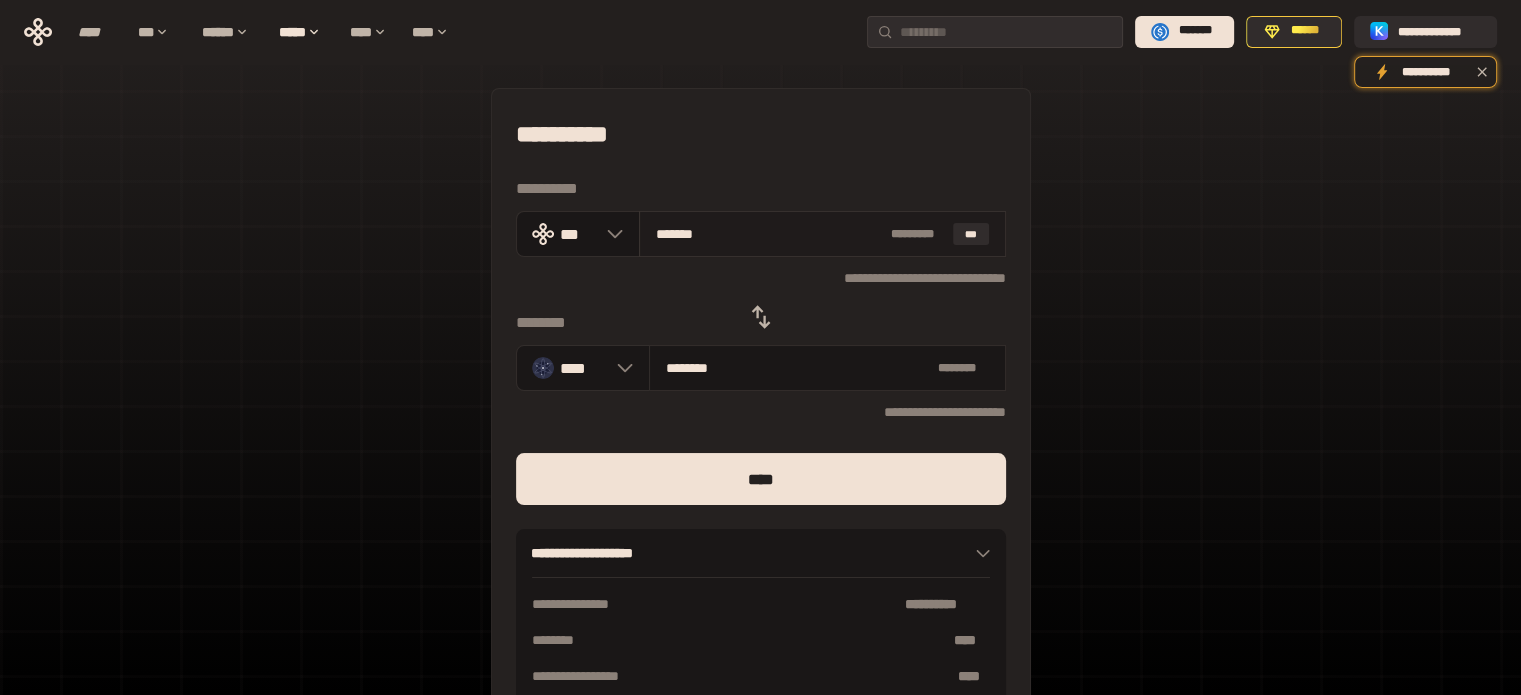 type on "********" 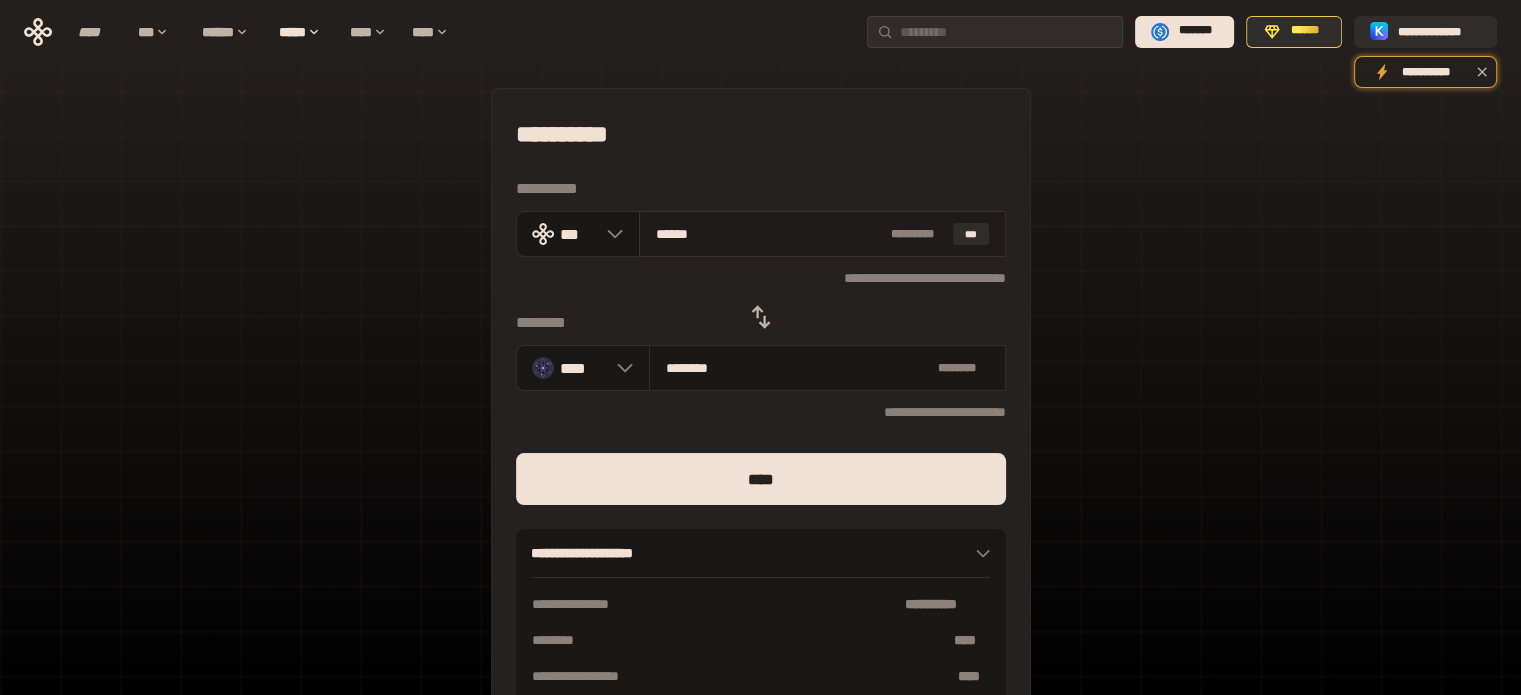 type on "*****" 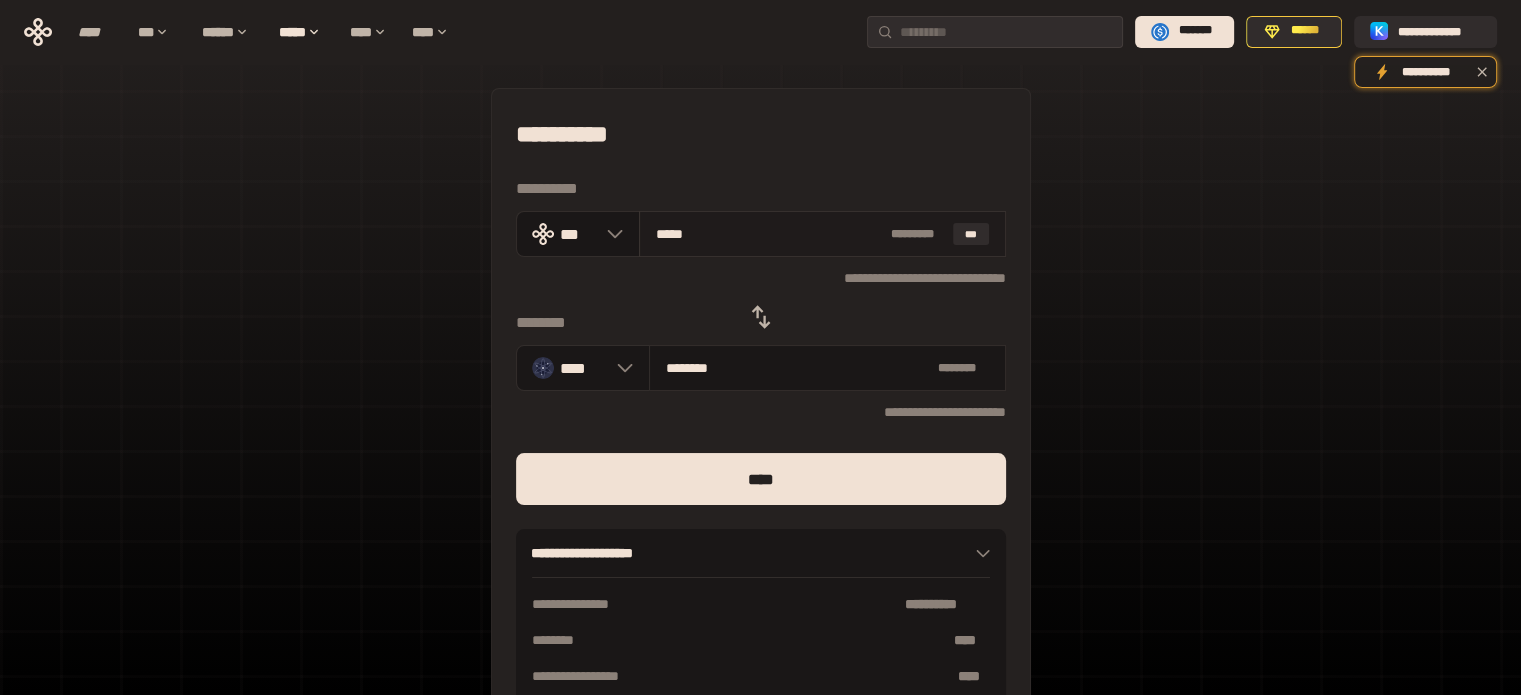 type on "****" 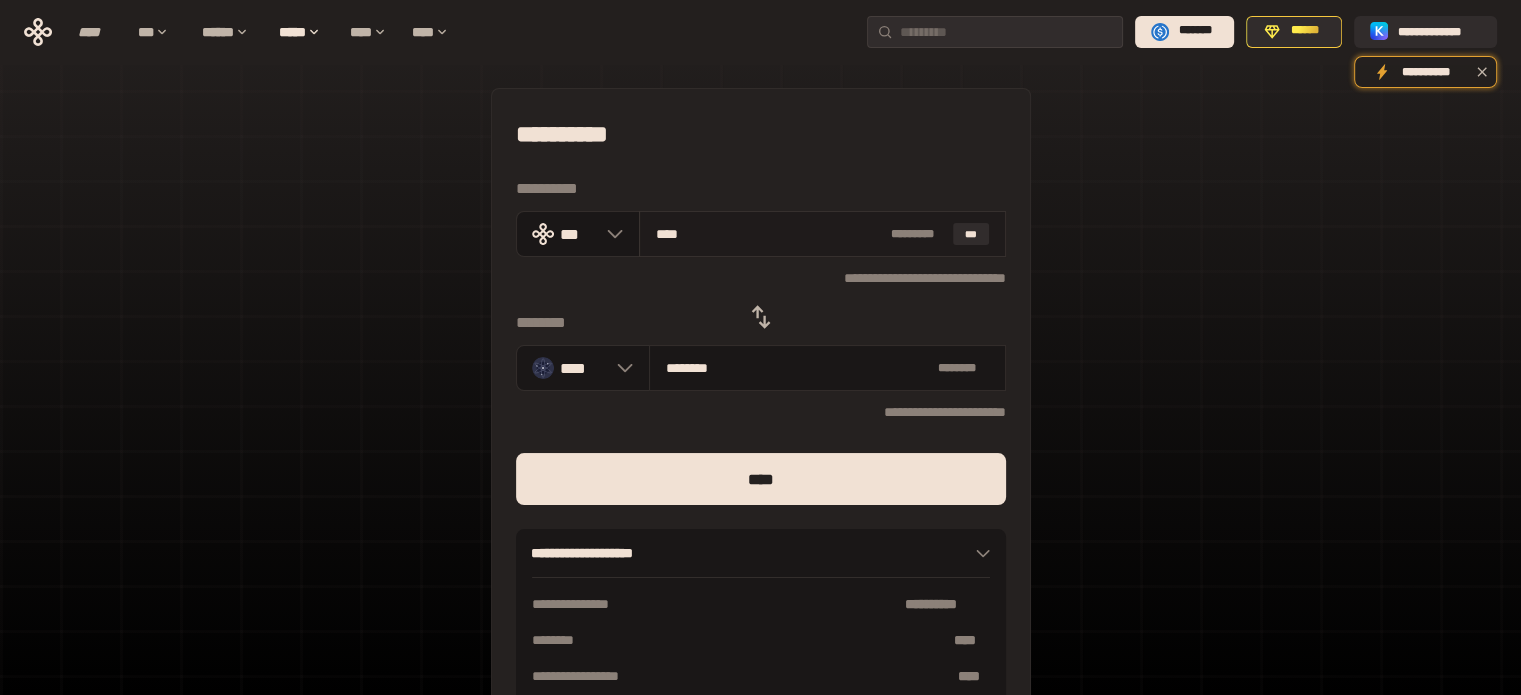 type on "*******" 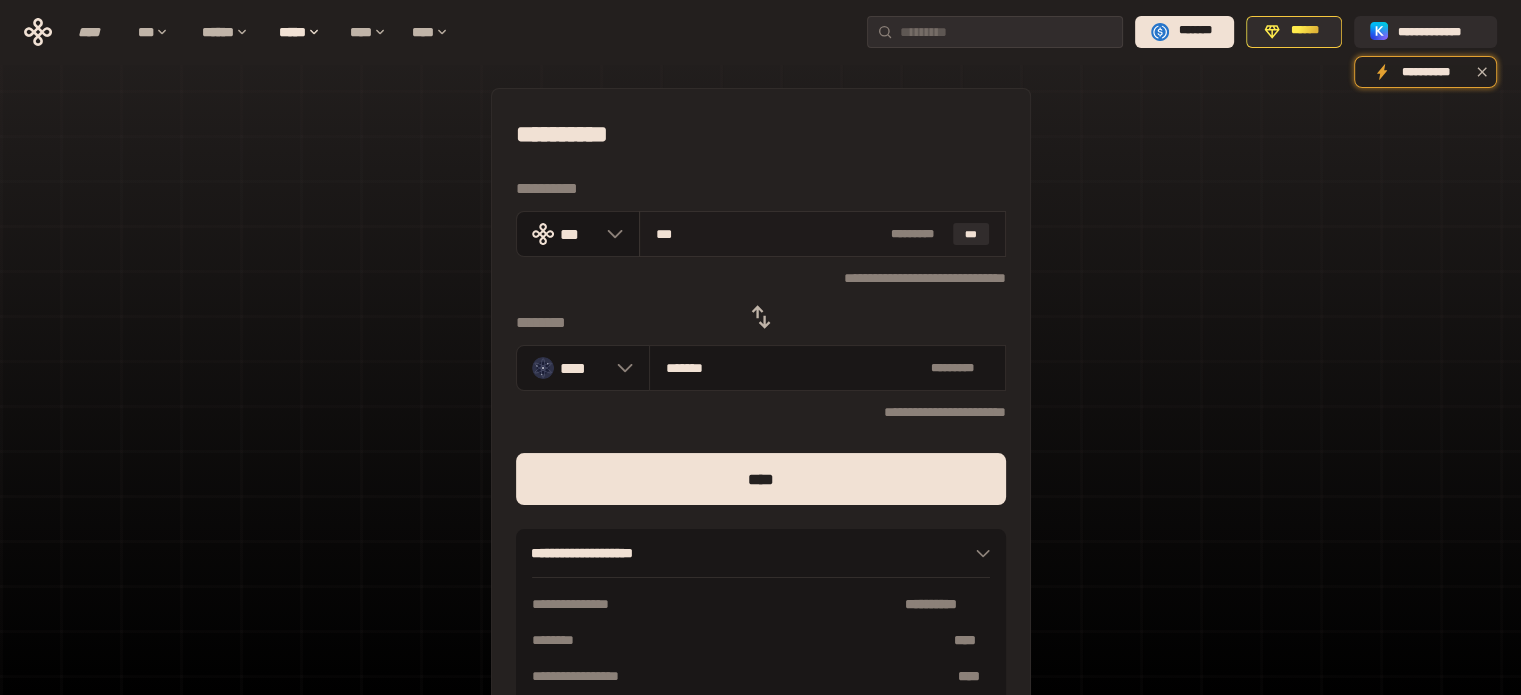 type on "**" 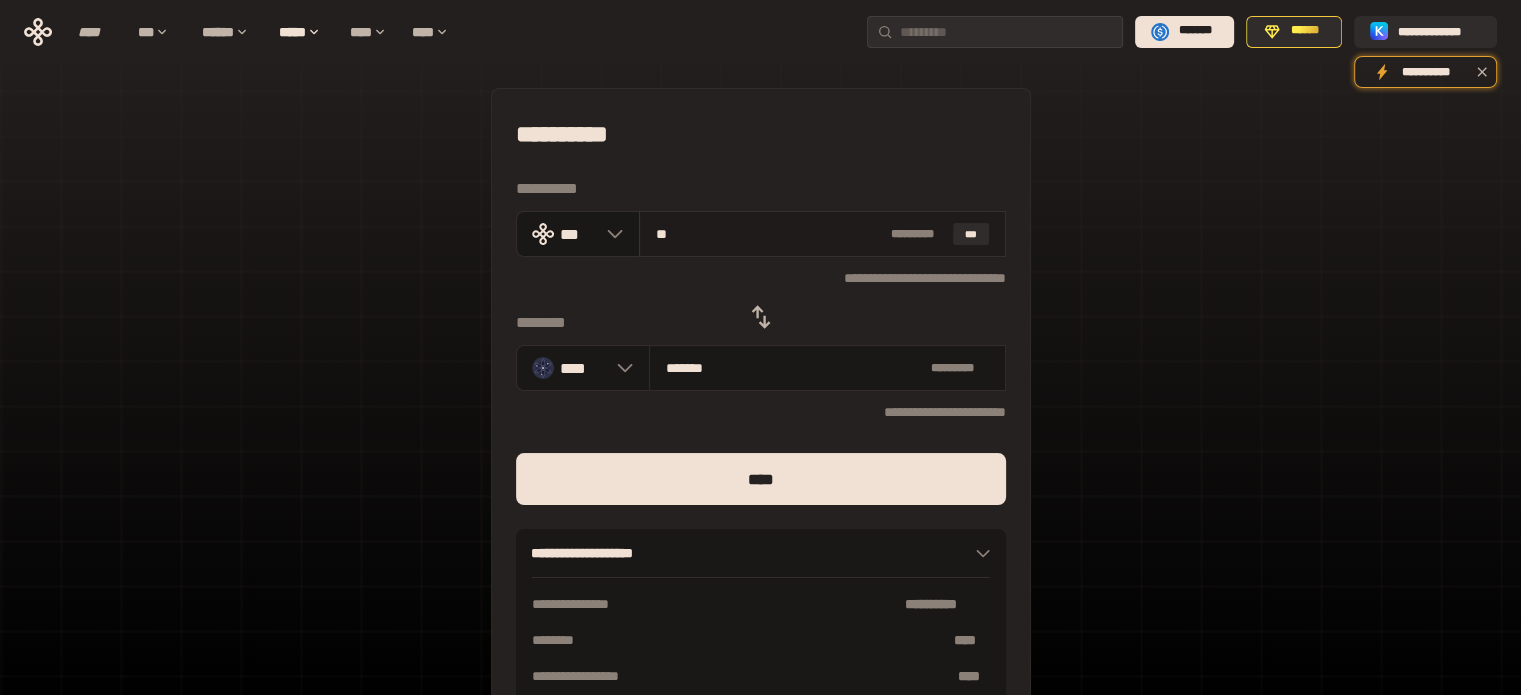type on "********" 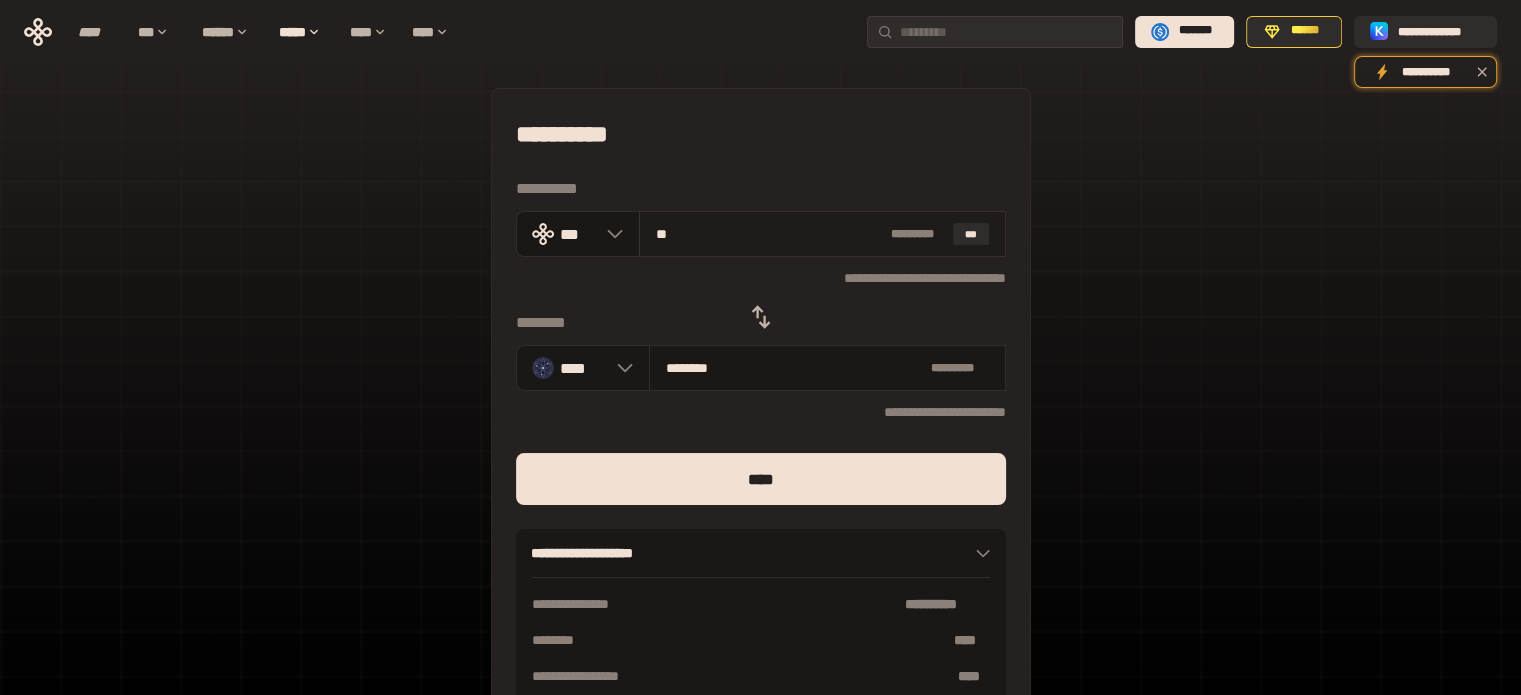 type on "*" 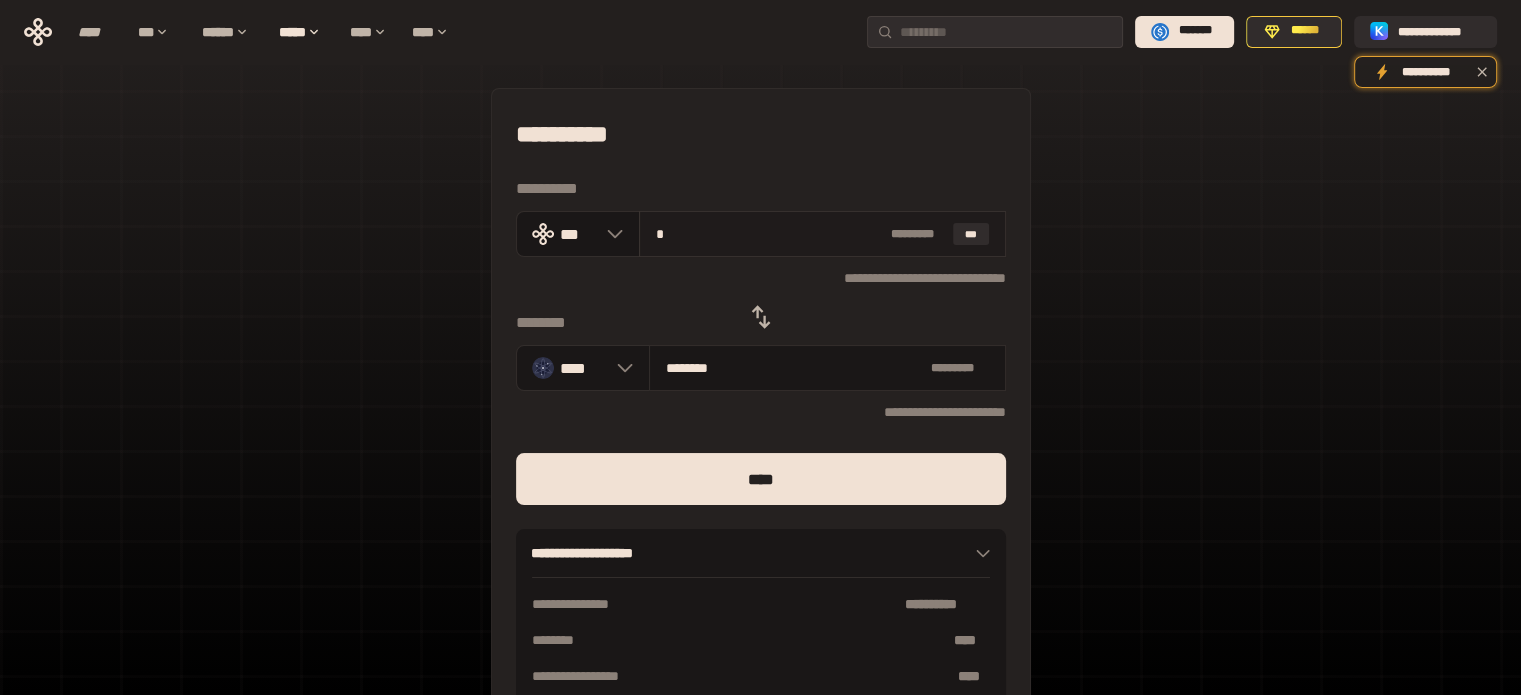 type on "********" 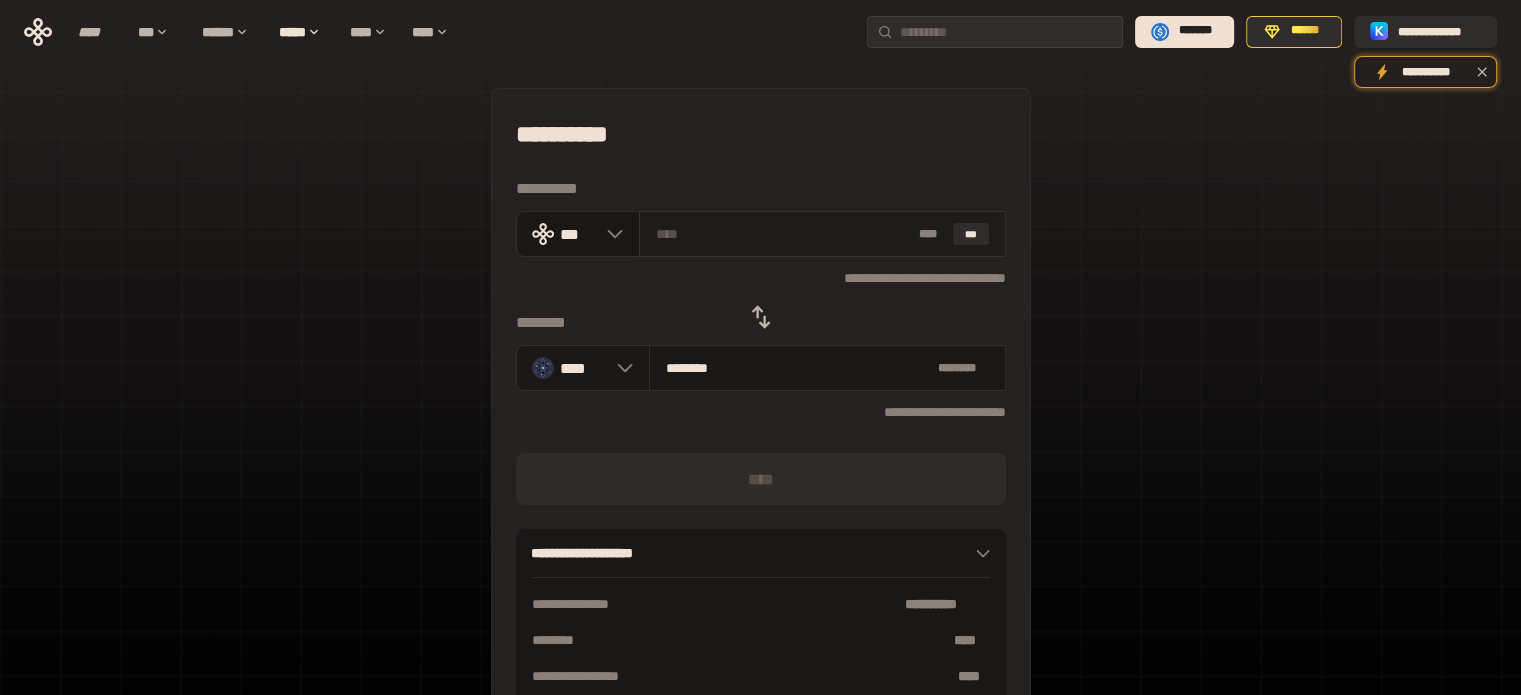 click at bounding box center (783, 234) 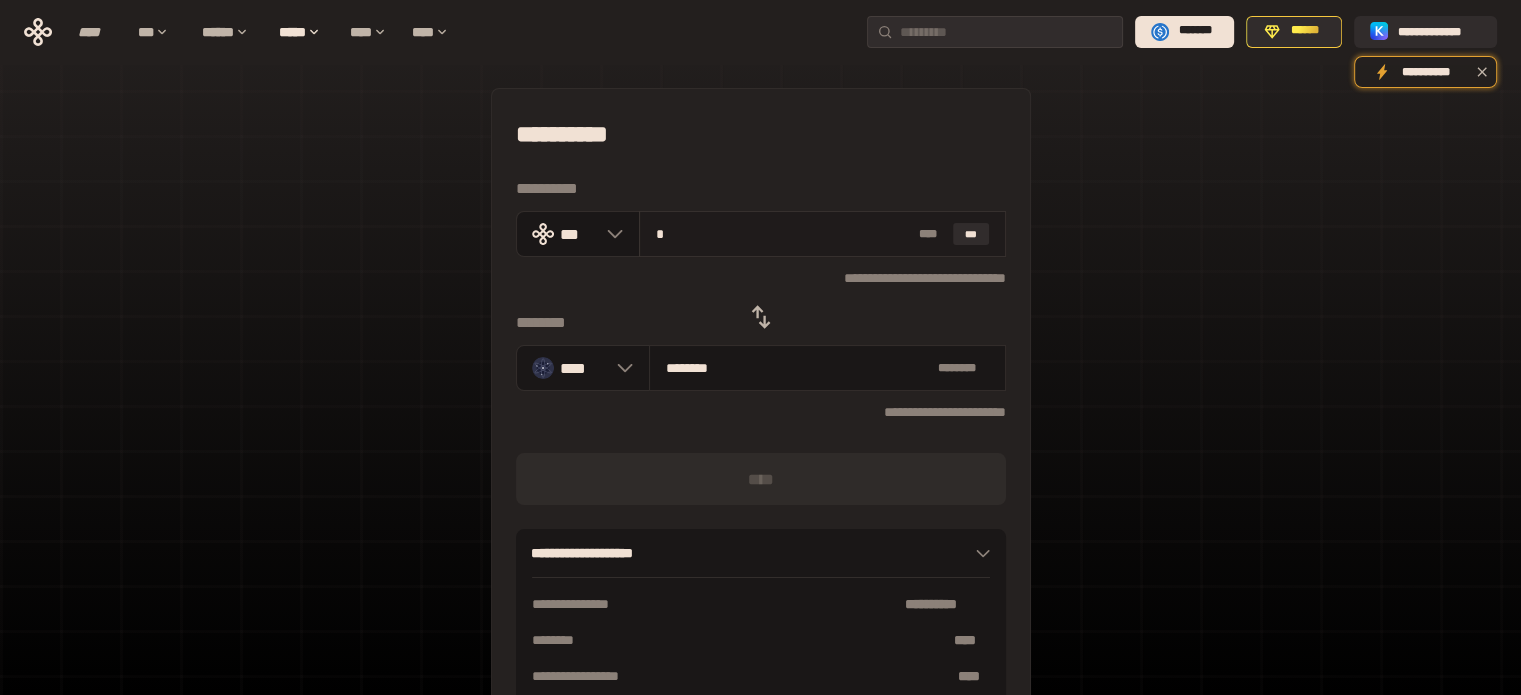 type on "********" 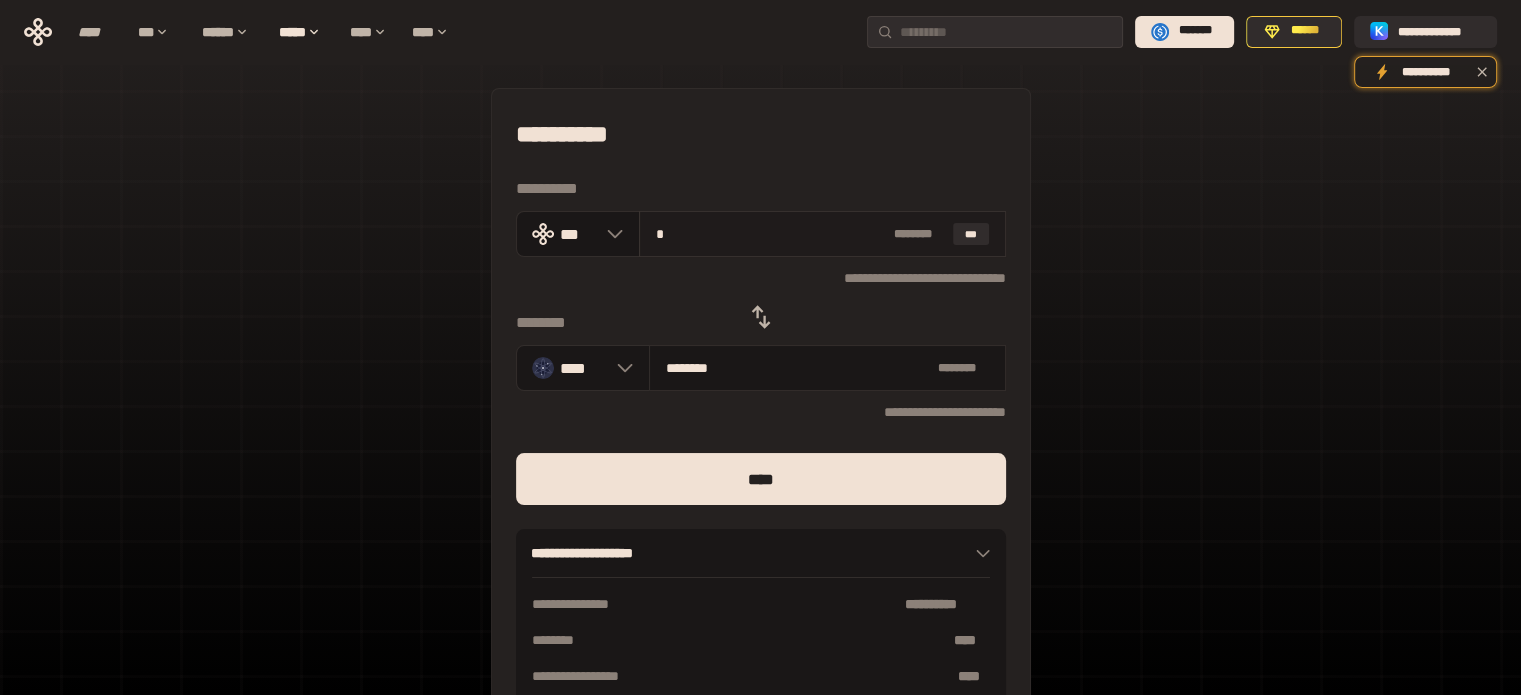 type on "**" 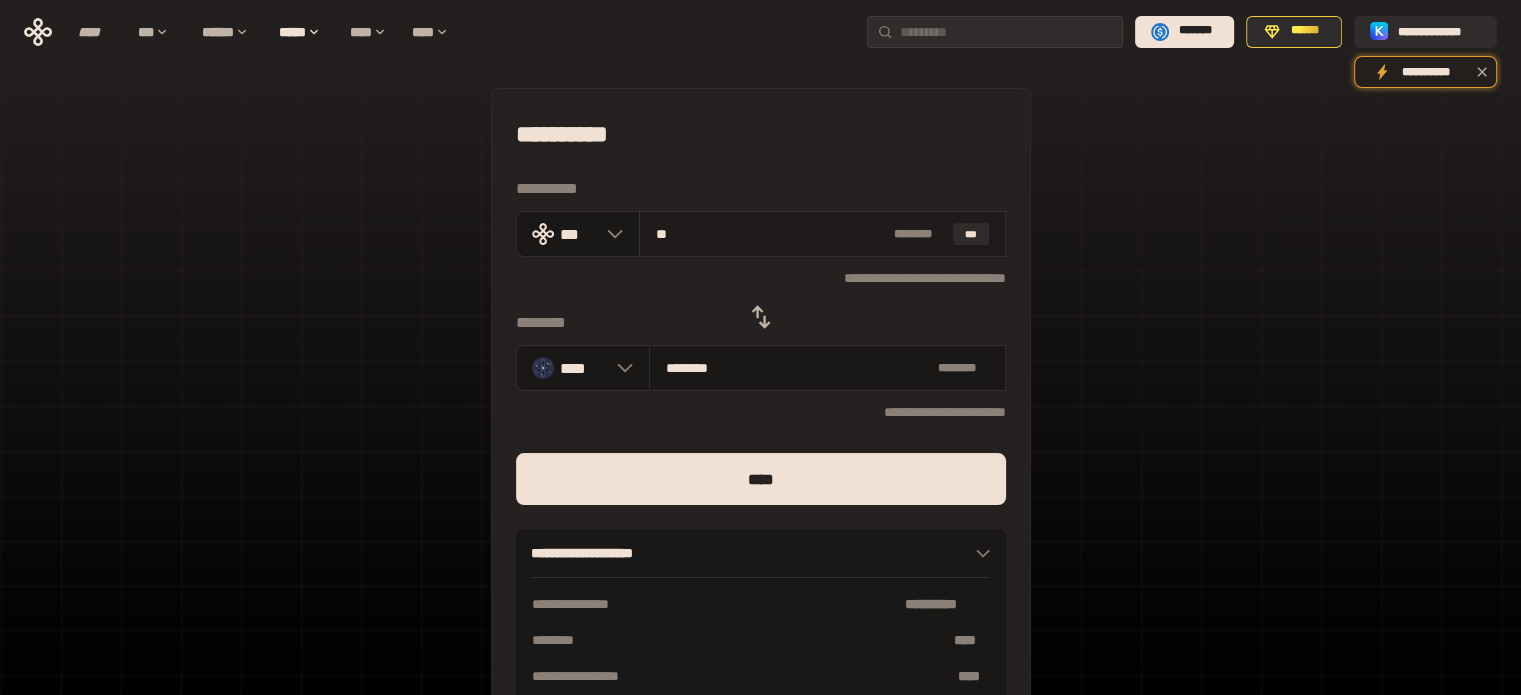 type on "********" 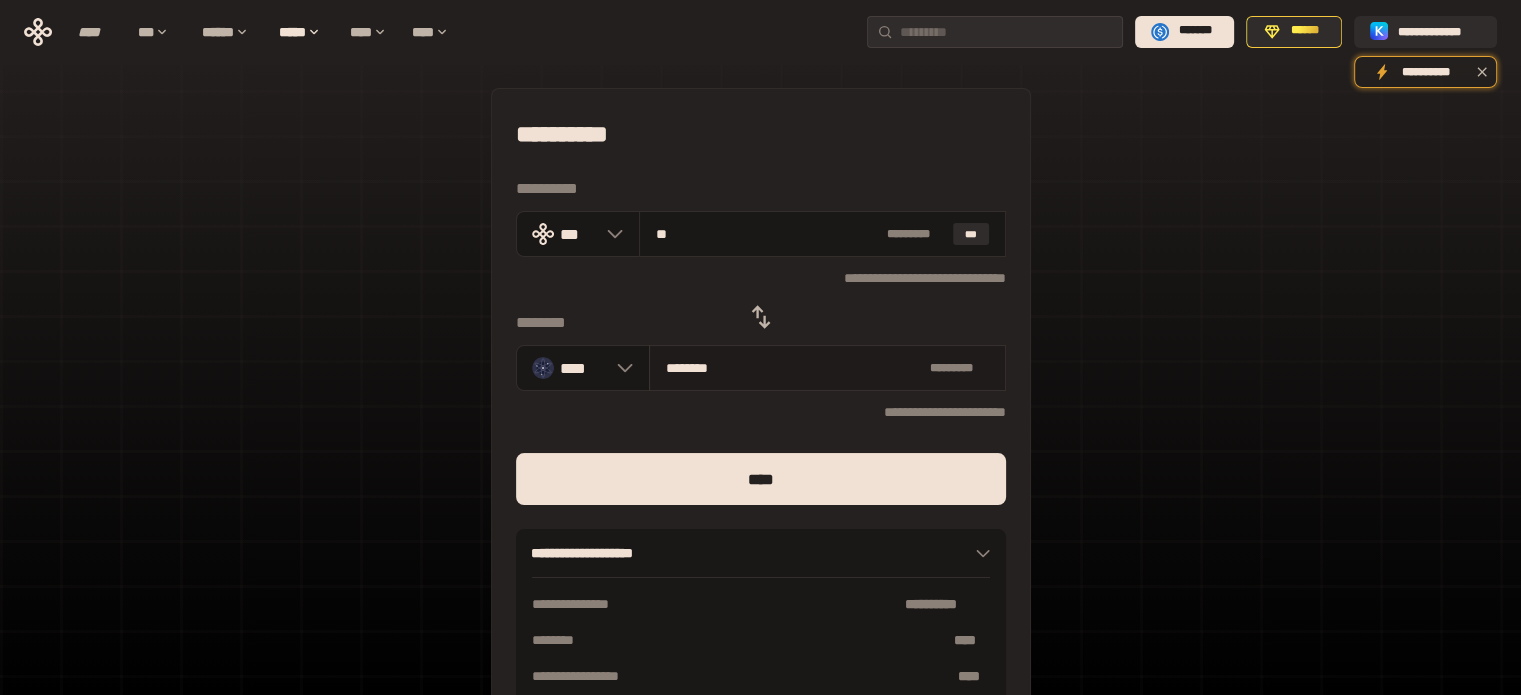 type on "**" 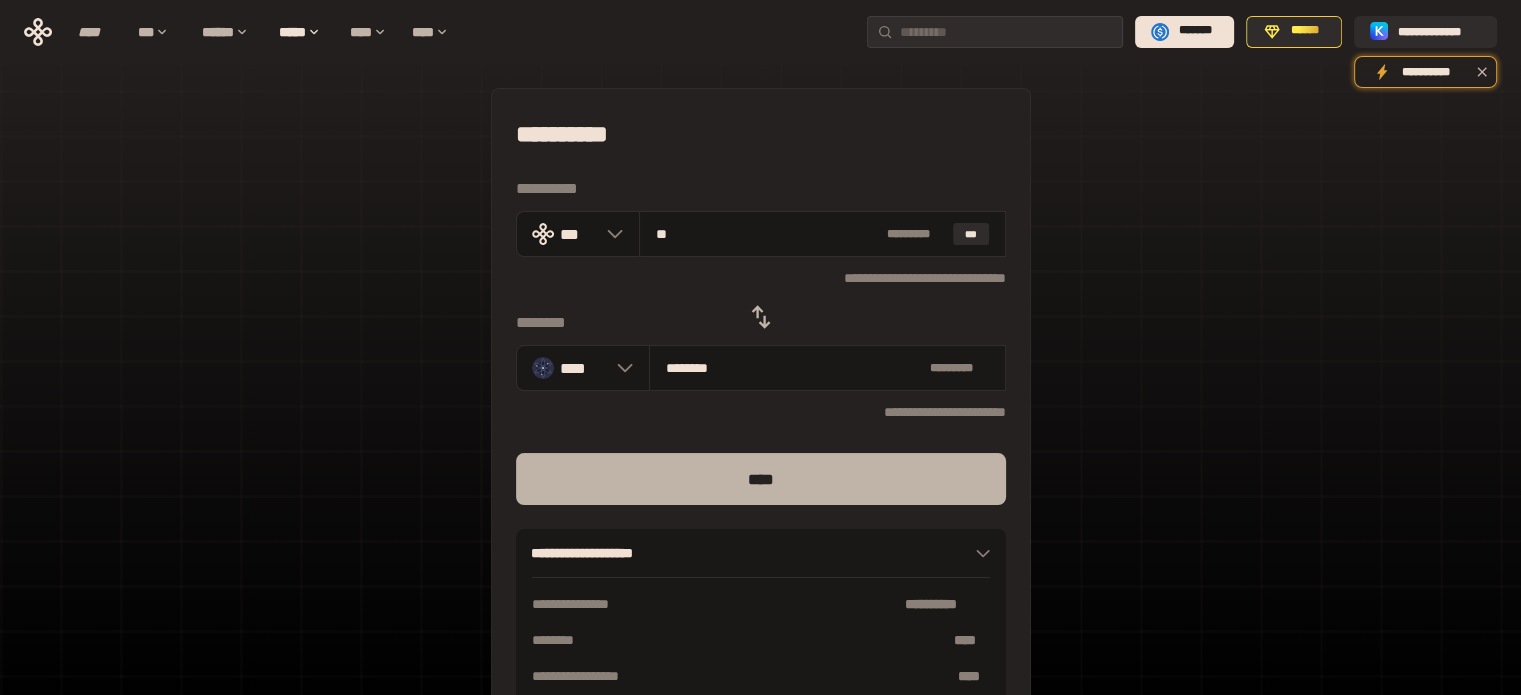 click on "****" at bounding box center (761, 479) 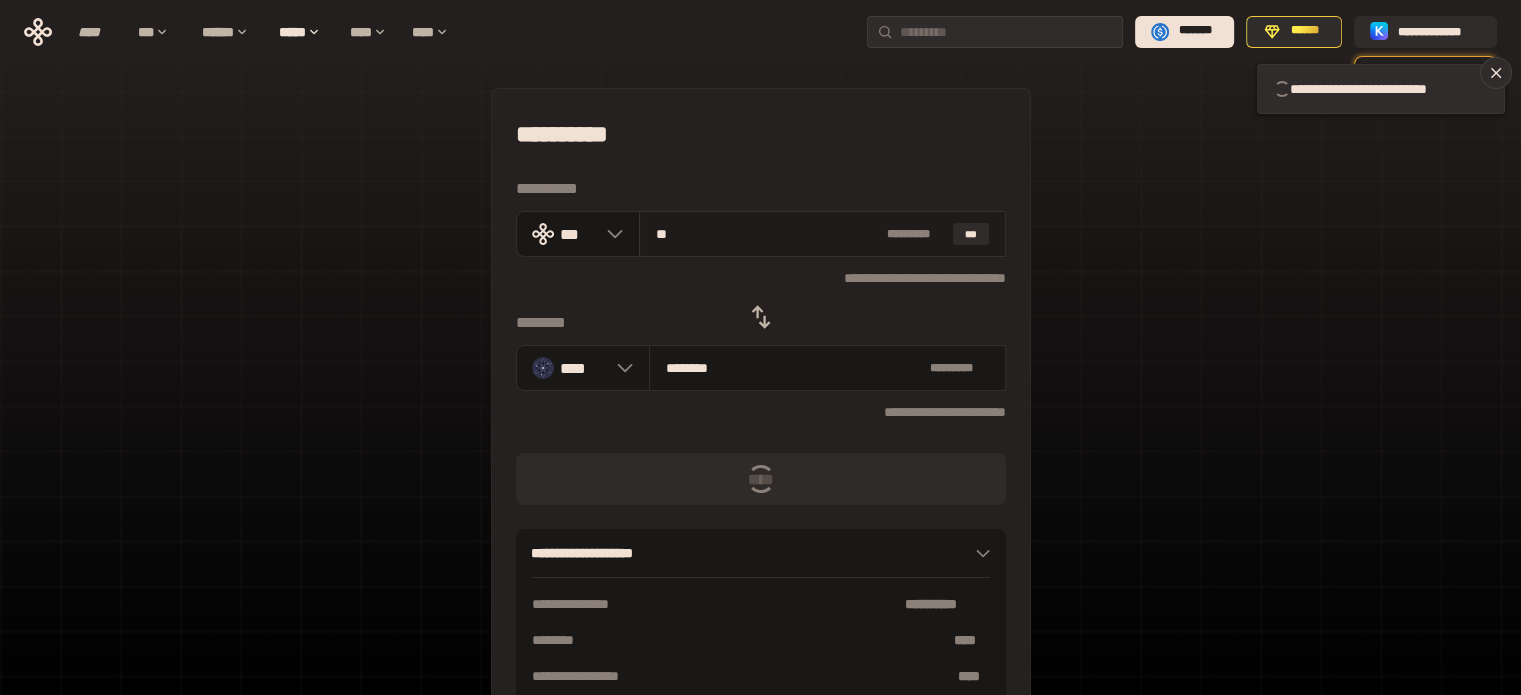 type 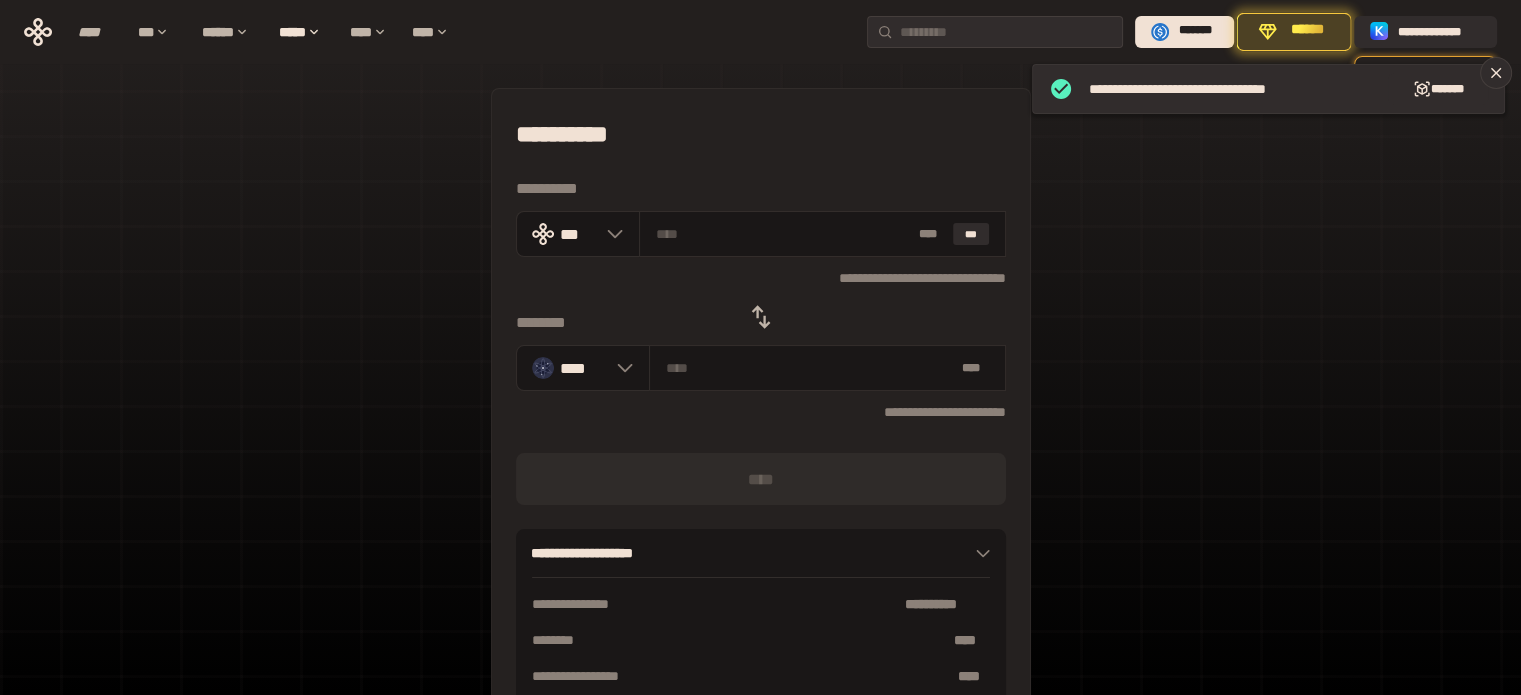 click 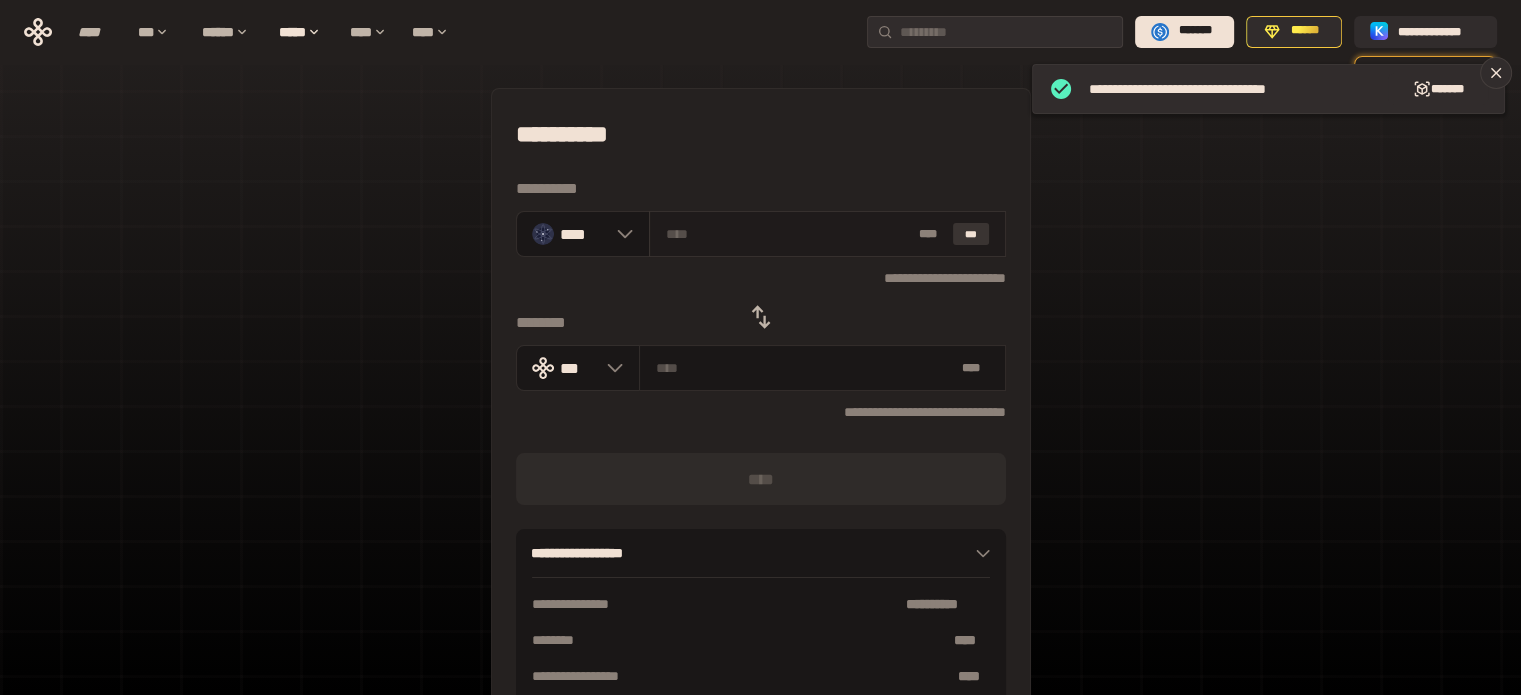 click on "***" at bounding box center (971, 234) 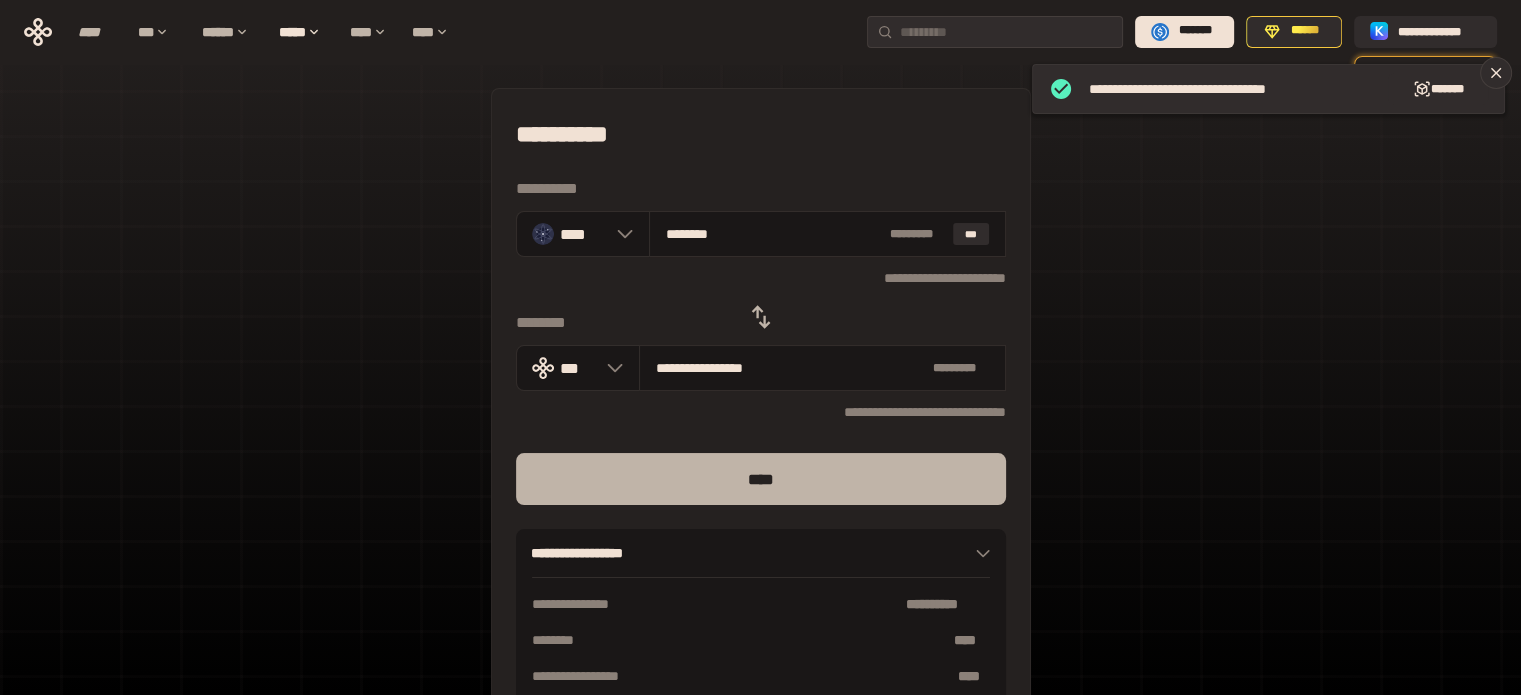 click on "****" at bounding box center (761, 479) 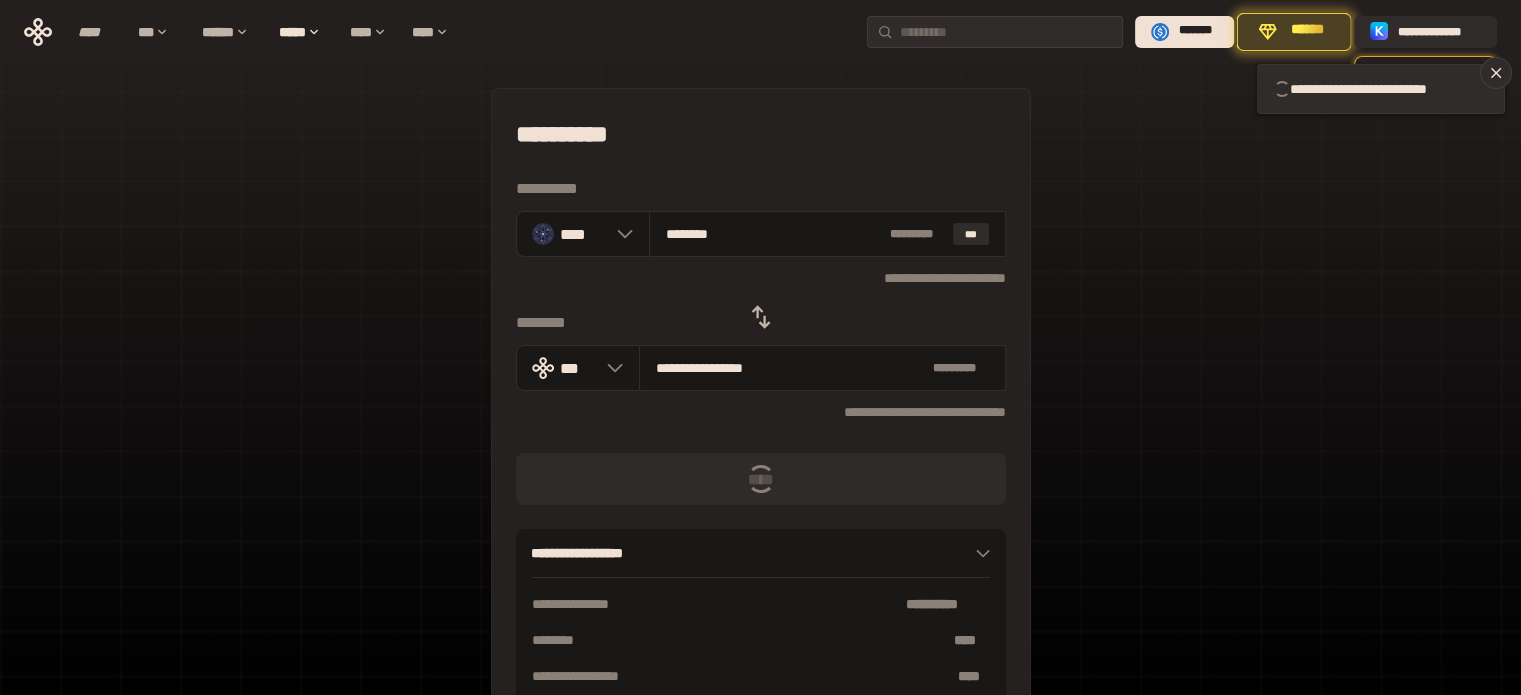 type 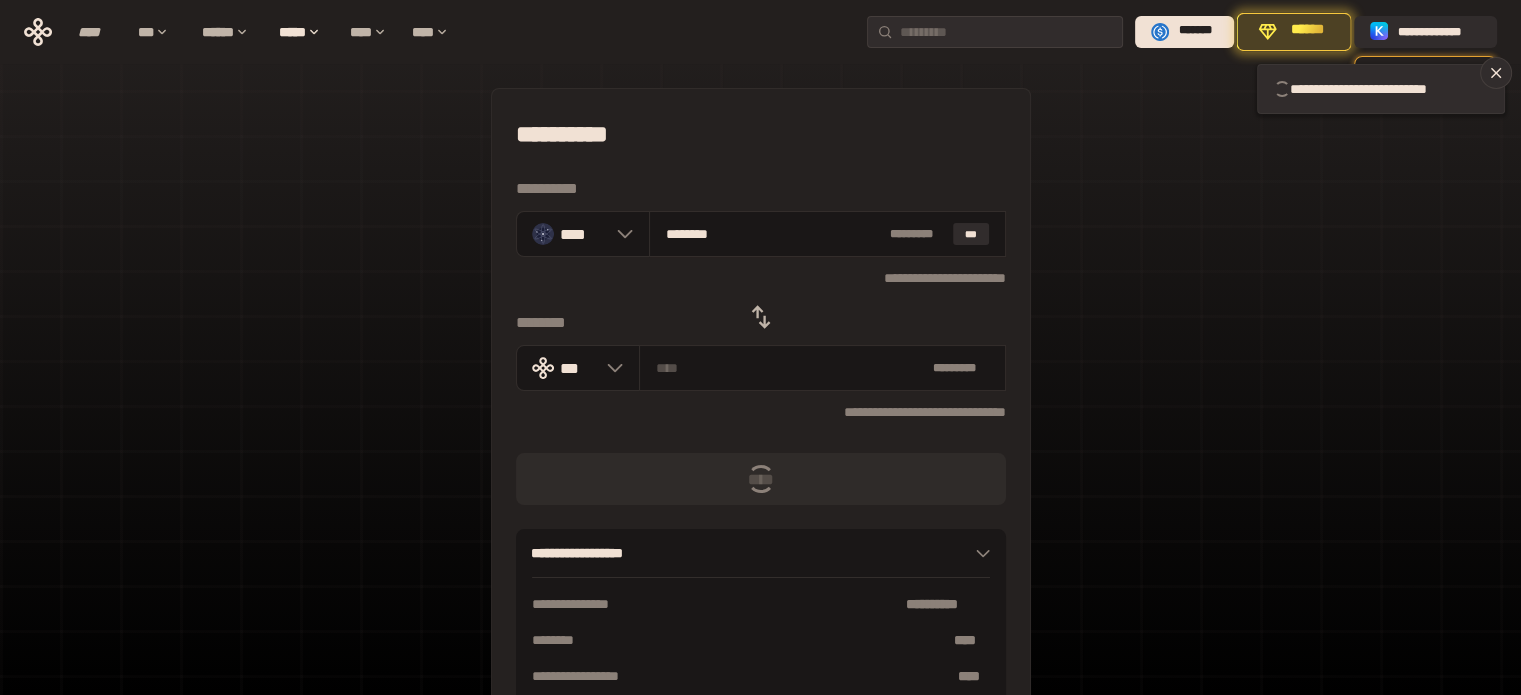 type 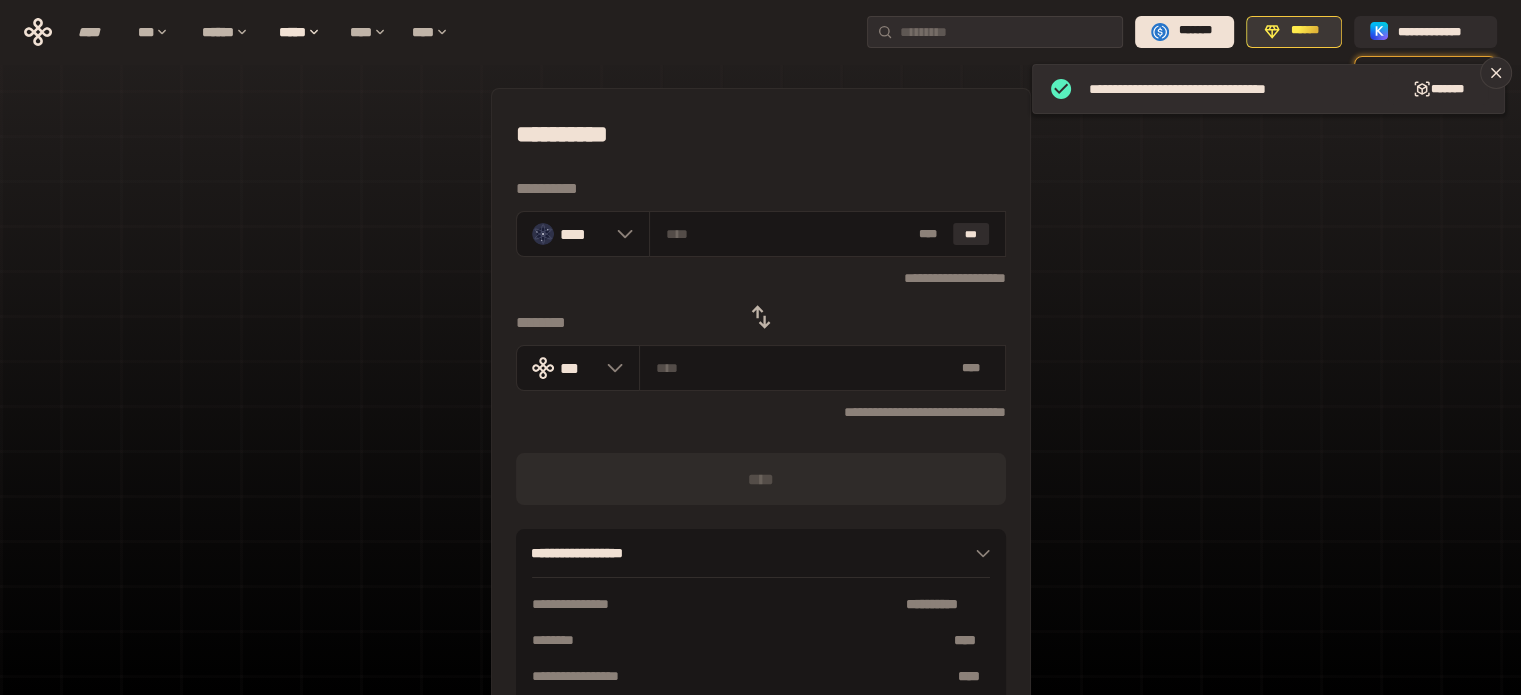 click on "******" at bounding box center [1305, 31] 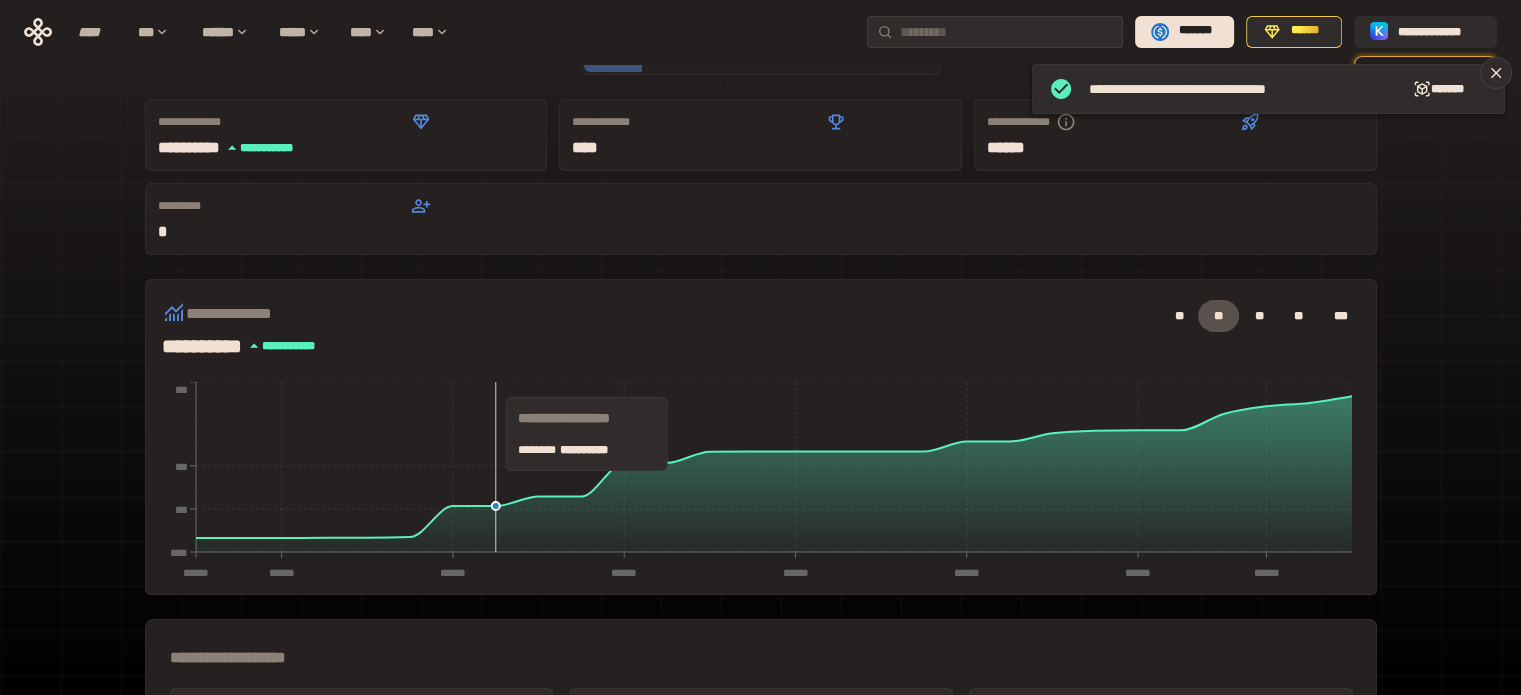 scroll, scrollTop: 0, scrollLeft: 0, axis: both 